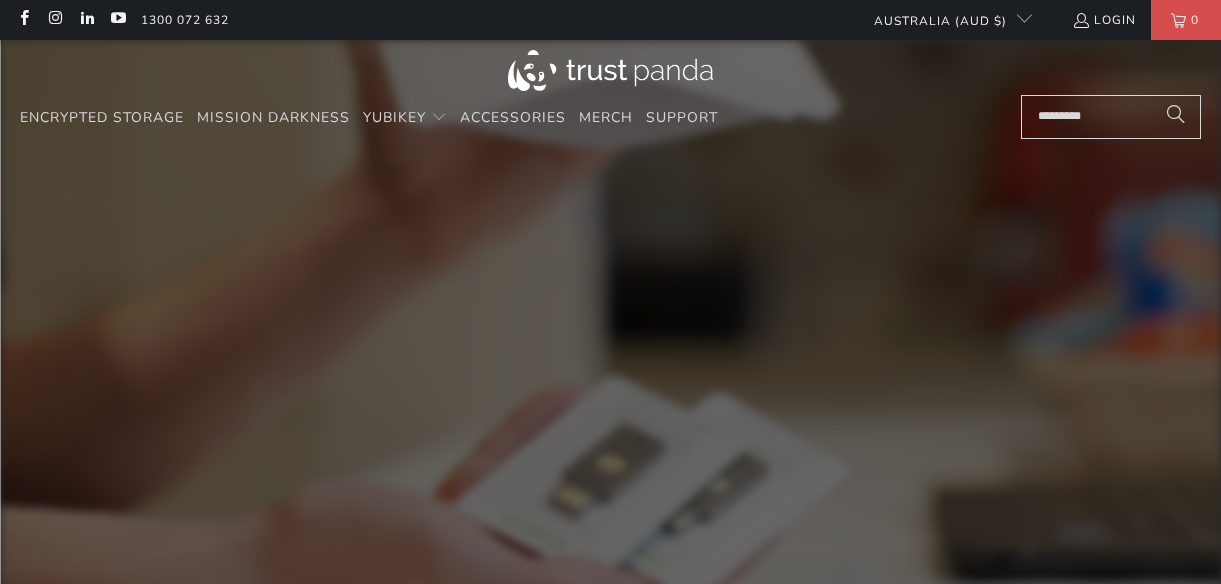scroll, scrollTop: 0, scrollLeft: 0, axis: both 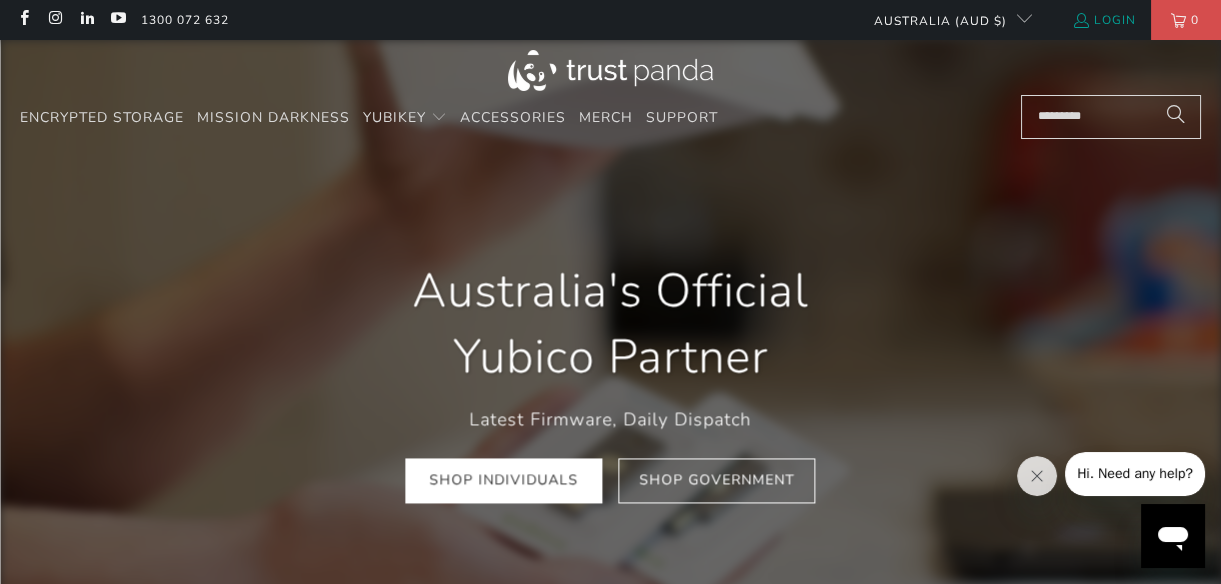 click on "Login" at bounding box center (1104, 20) 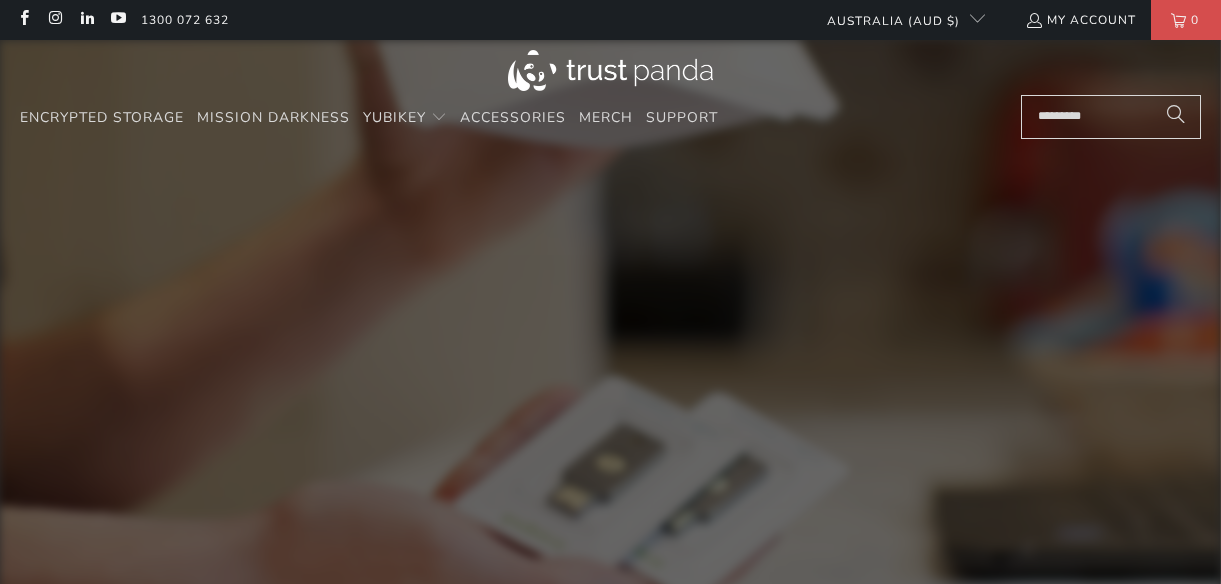 scroll, scrollTop: 0, scrollLeft: 0, axis: both 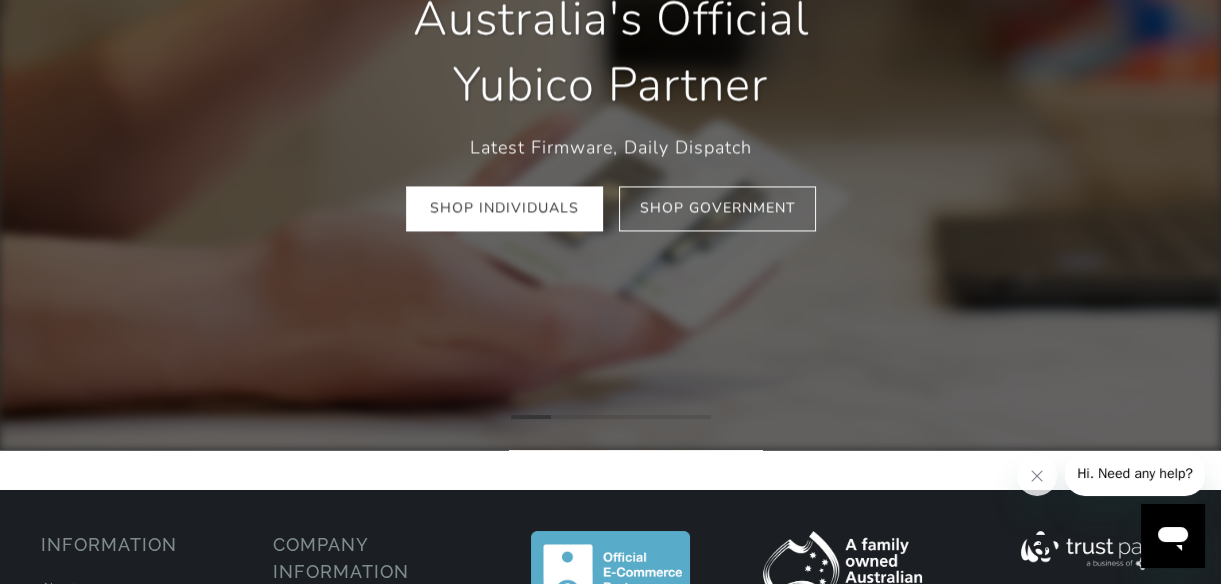 click on "Hi. Need any help?" at bounding box center [1134, 473] 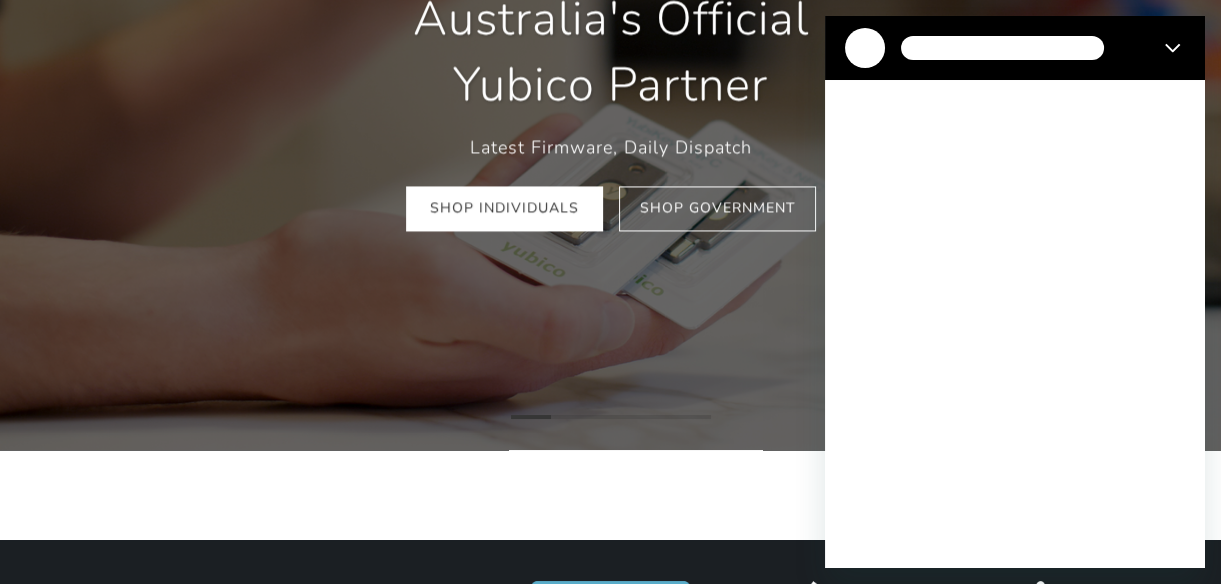 scroll, scrollTop: 0, scrollLeft: 0, axis: both 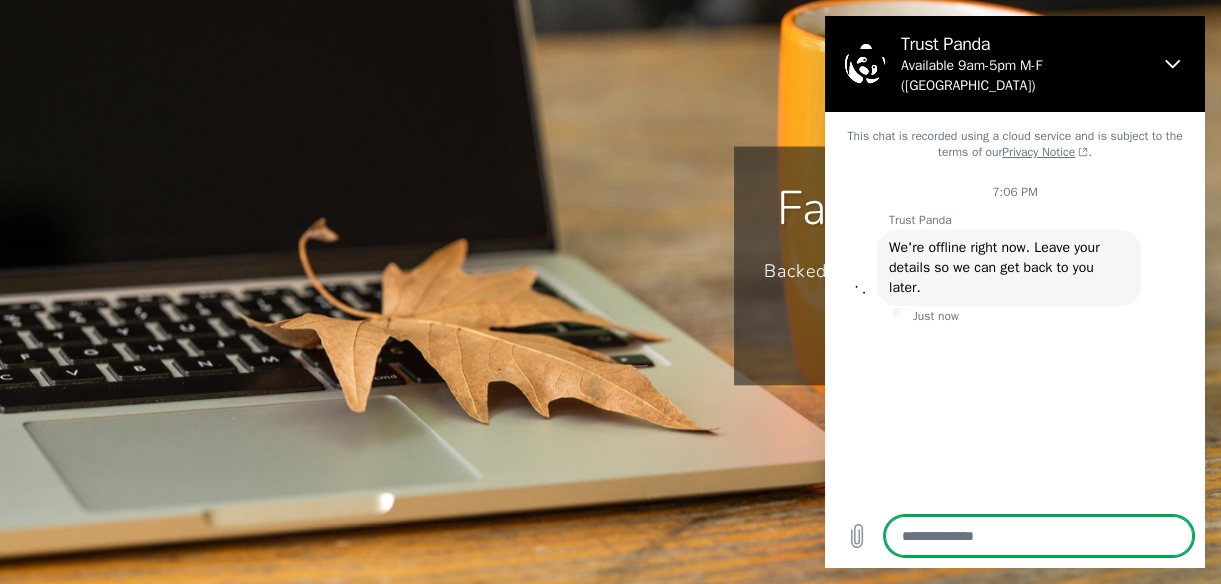 type on "*" 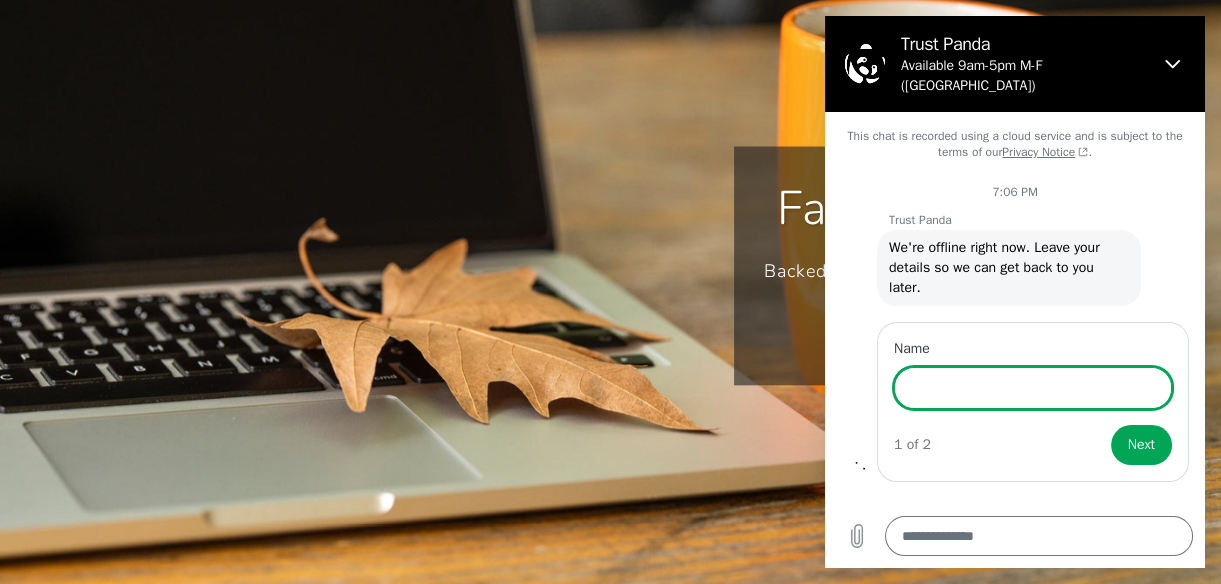 click on "Name" at bounding box center [1033, 388] 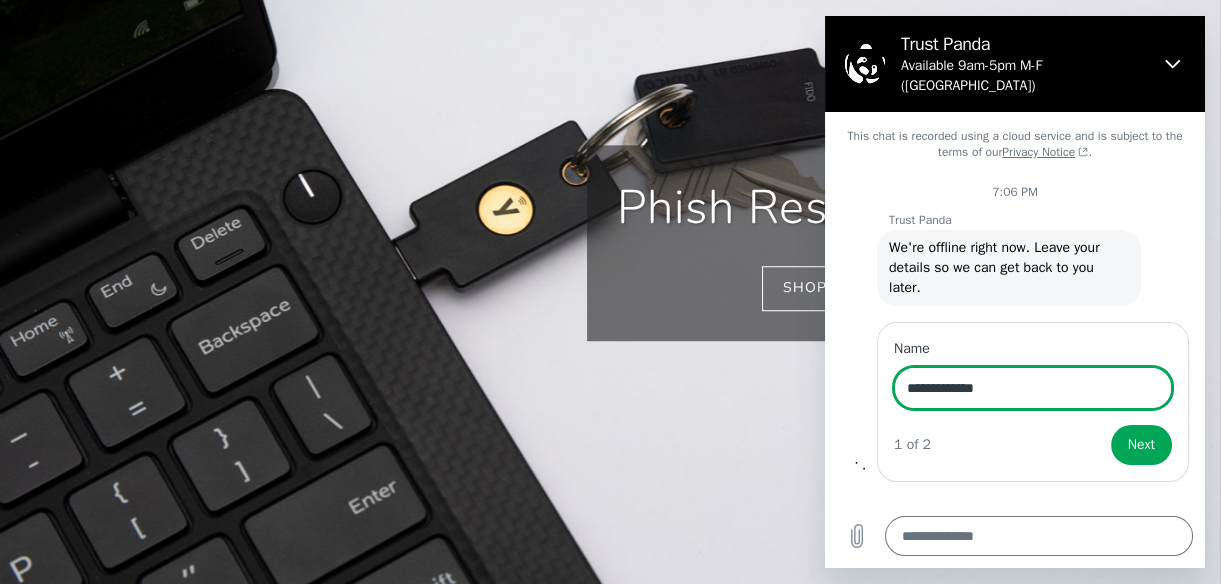 scroll, scrollTop: 0, scrollLeft: 212, axis: horizontal 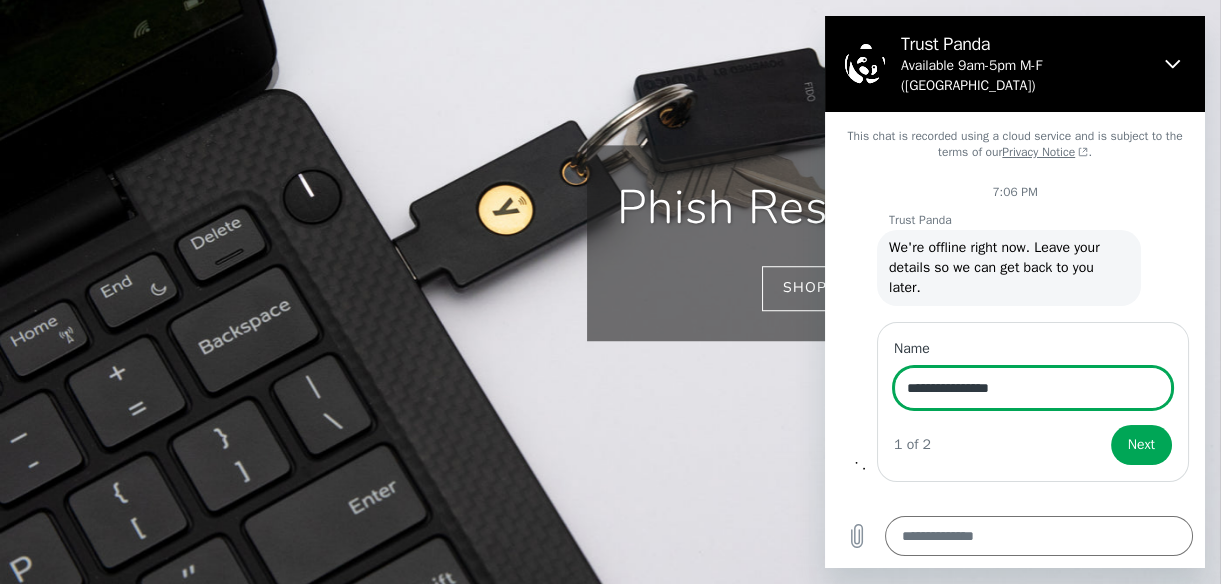 type on "**********" 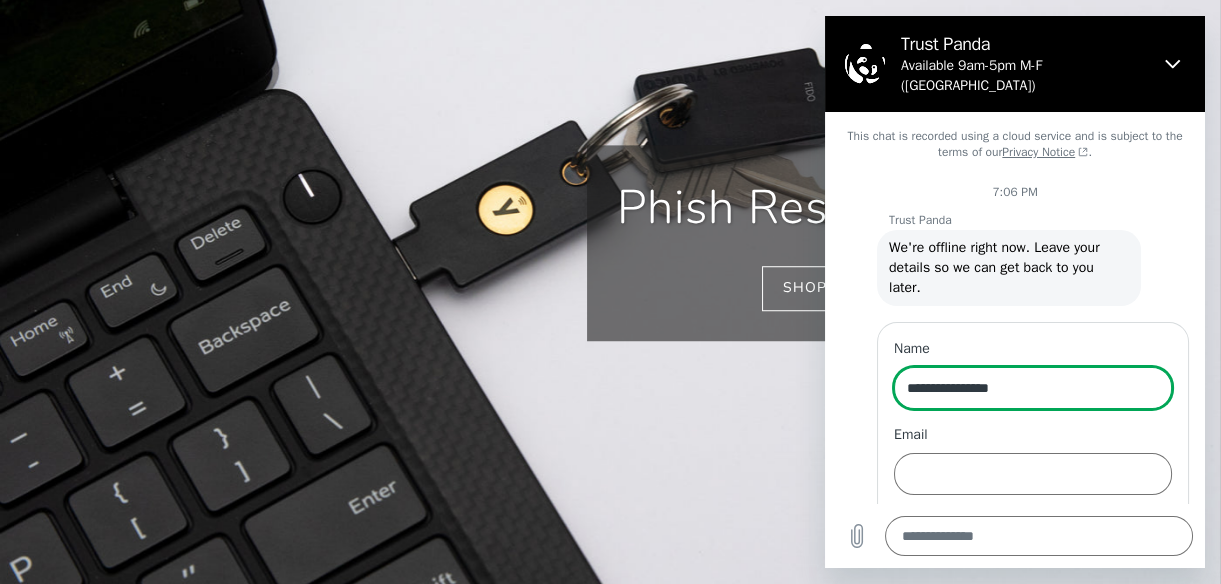 scroll, scrollTop: 44, scrollLeft: 0, axis: vertical 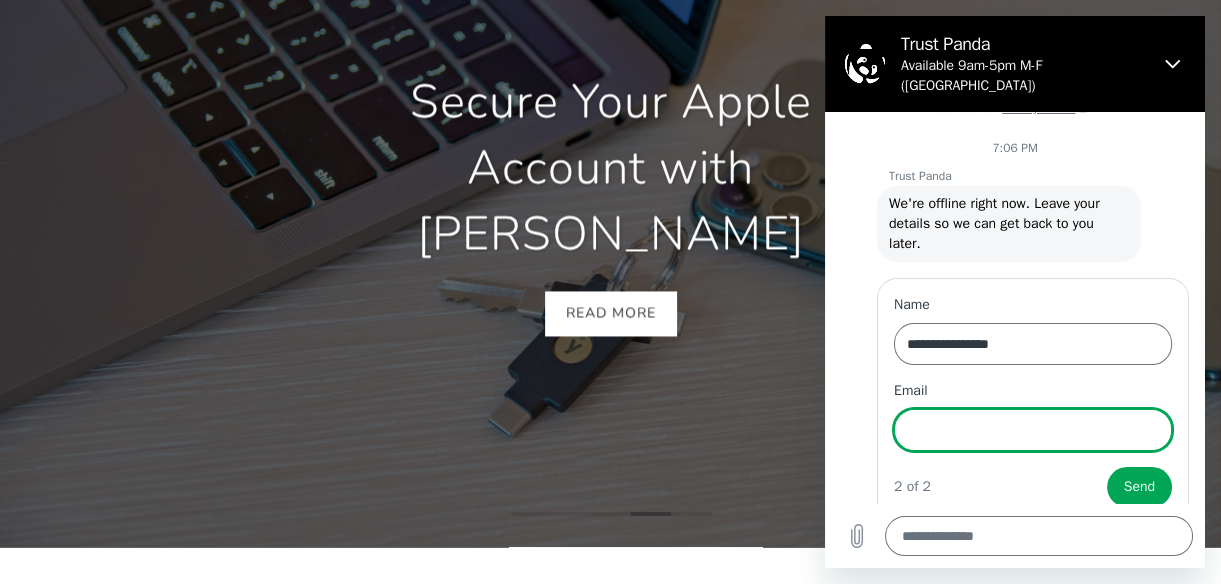 click on "Email" at bounding box center [1033, 430] 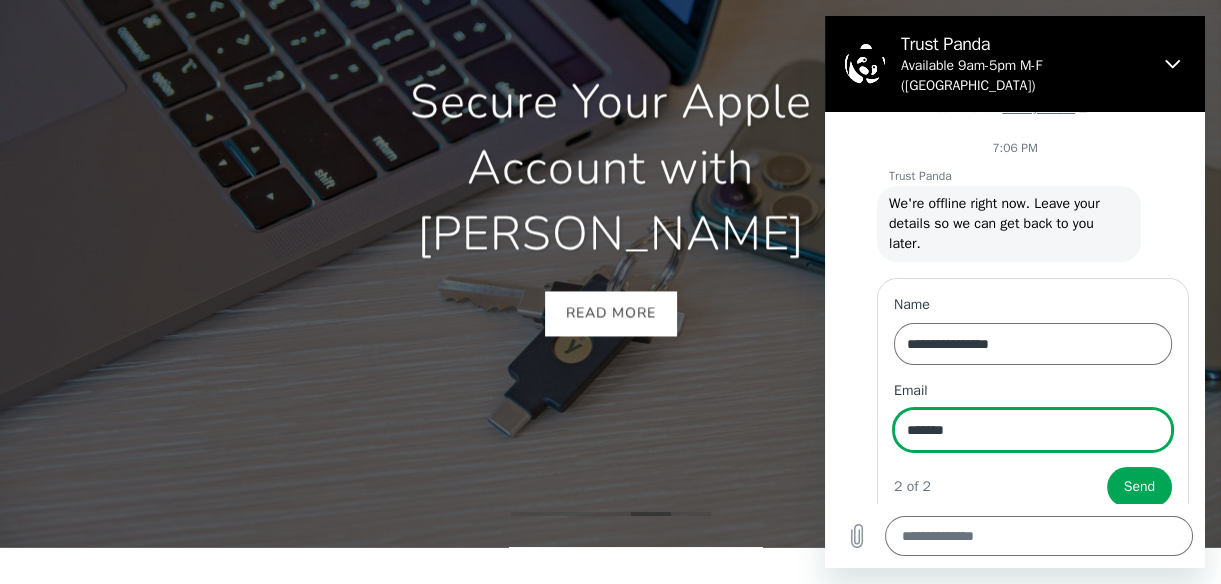 type on "**********" 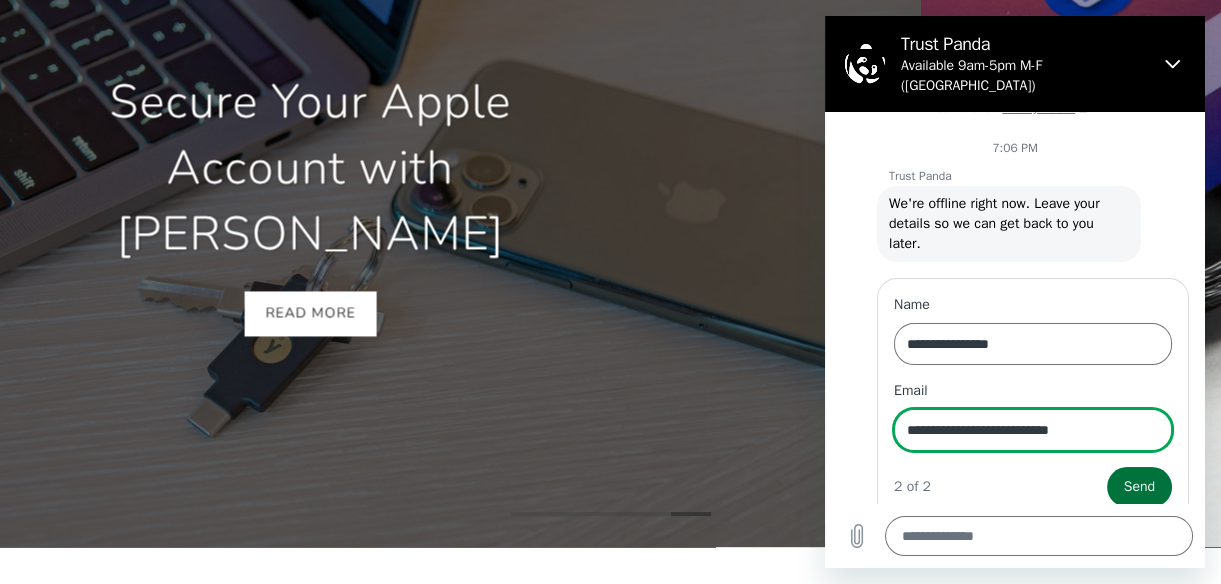 click on "Send" at bounding box center (1139, 487) 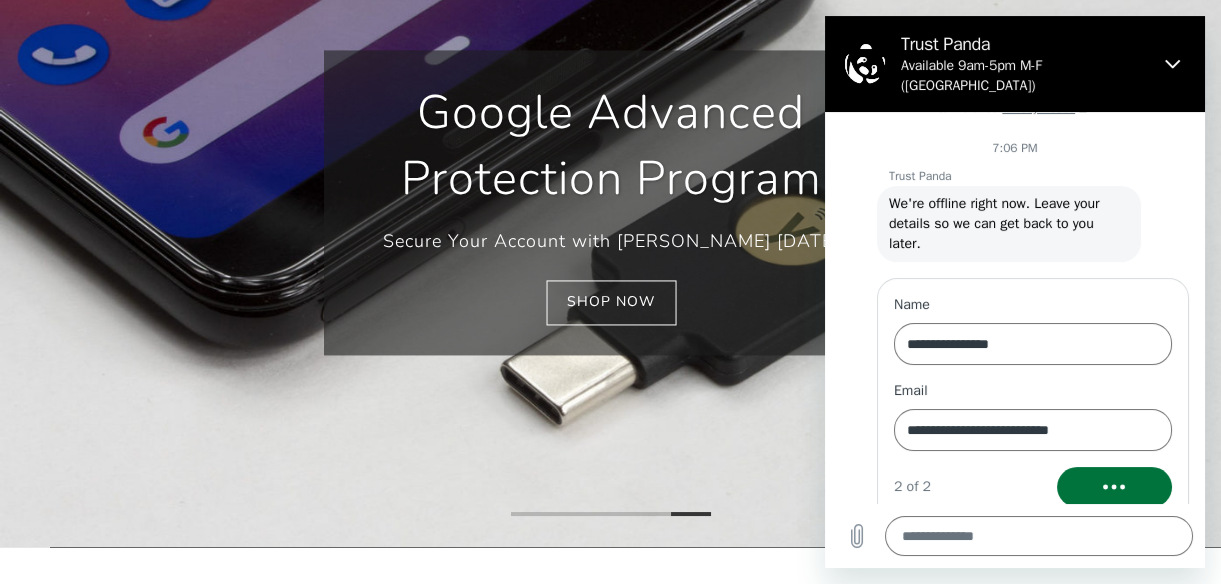scroll, scrollTop: 88, scrollLeft: 0, axis: vertical 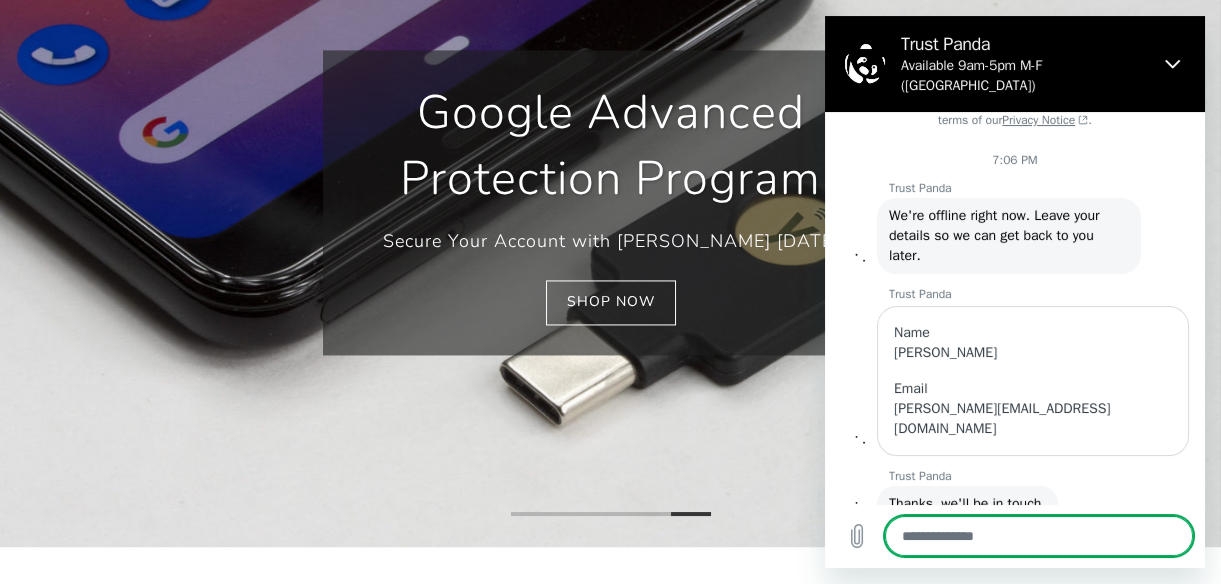 click at bounding box center (1039, 536) 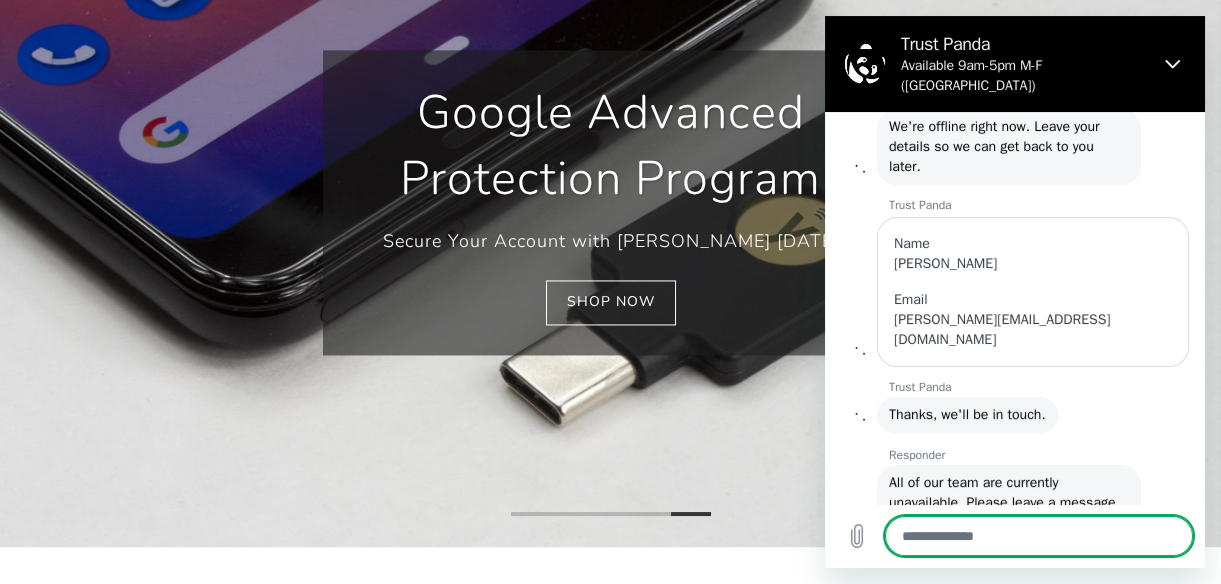 type on "*" 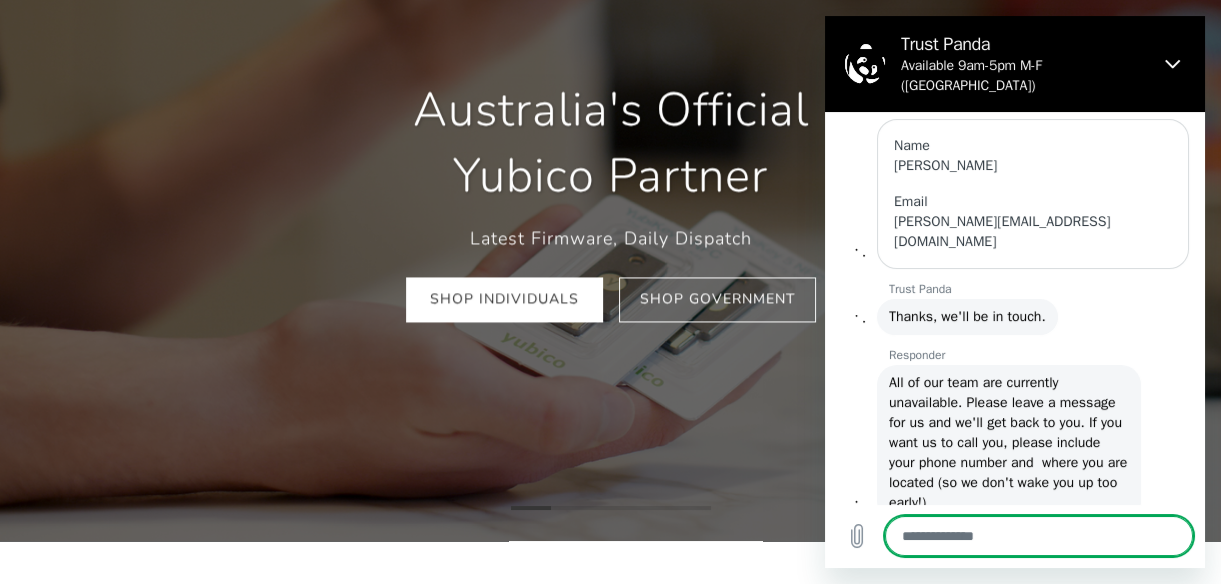 scroll, scrollTop: 218, scrollLeft: 0, axis: vertical 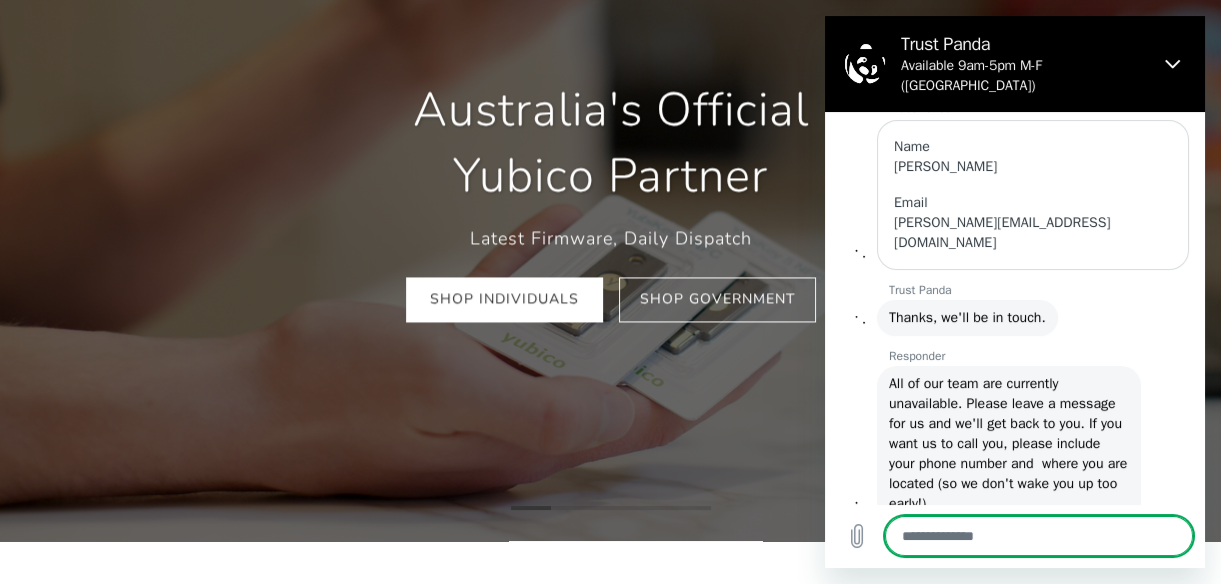 click at bounding box center (1039, 536) 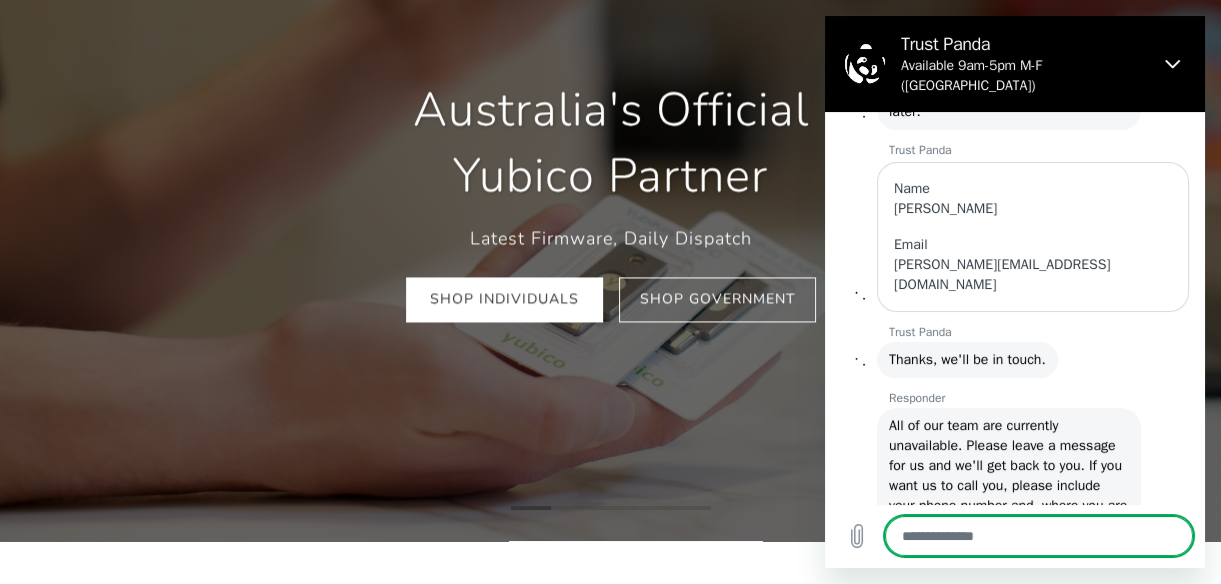 scroll, scrollTop: 218, scrollLeft: 0, axis: vertical 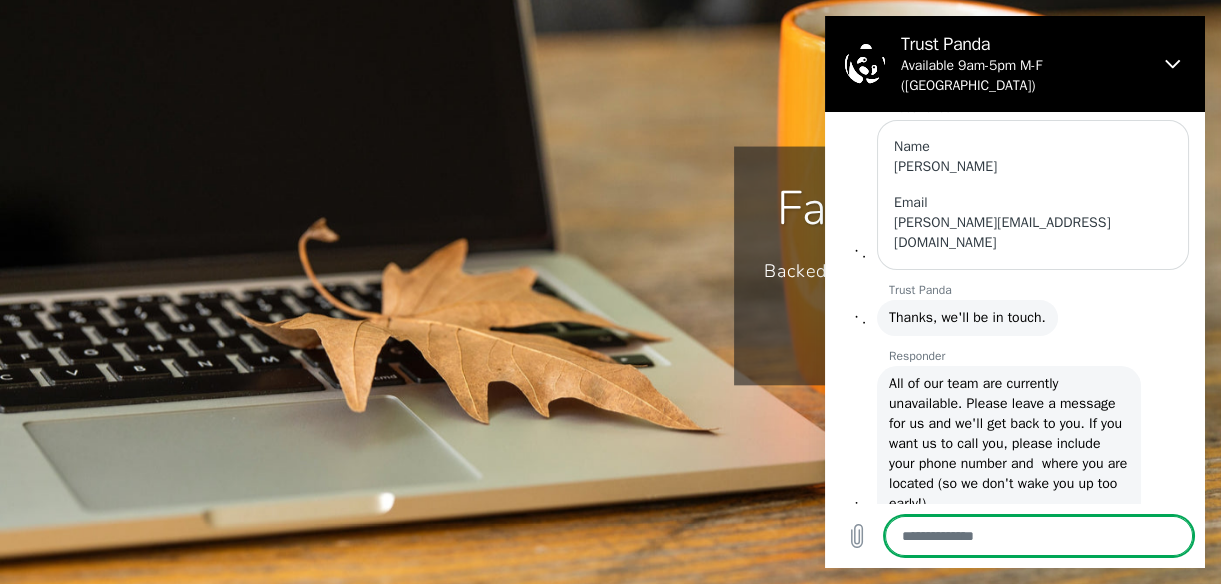type on "*" 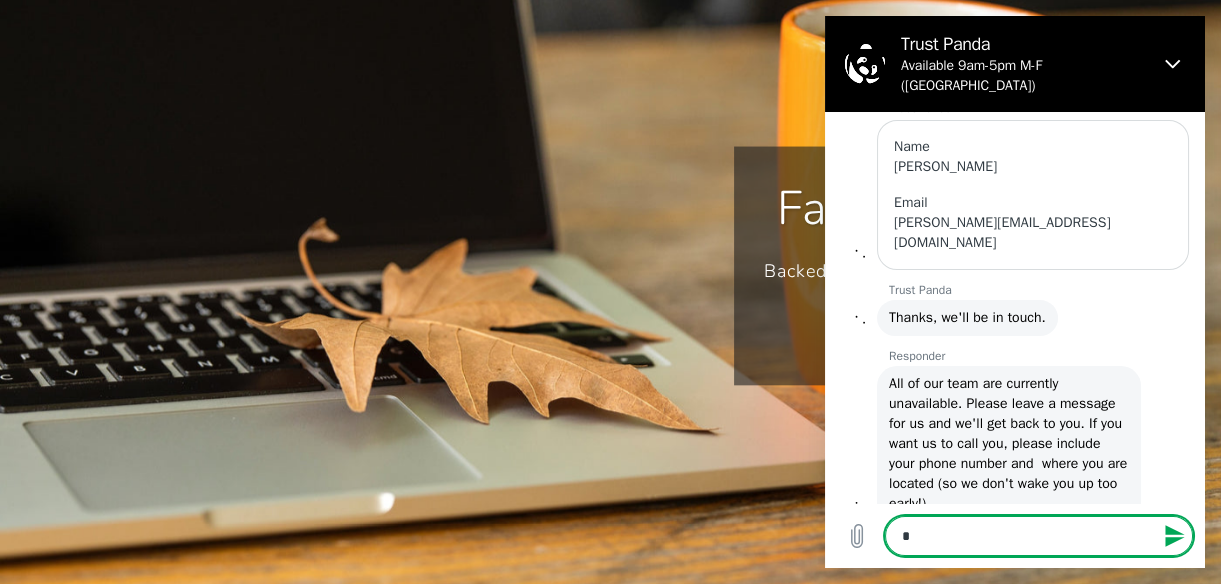 type on "*" 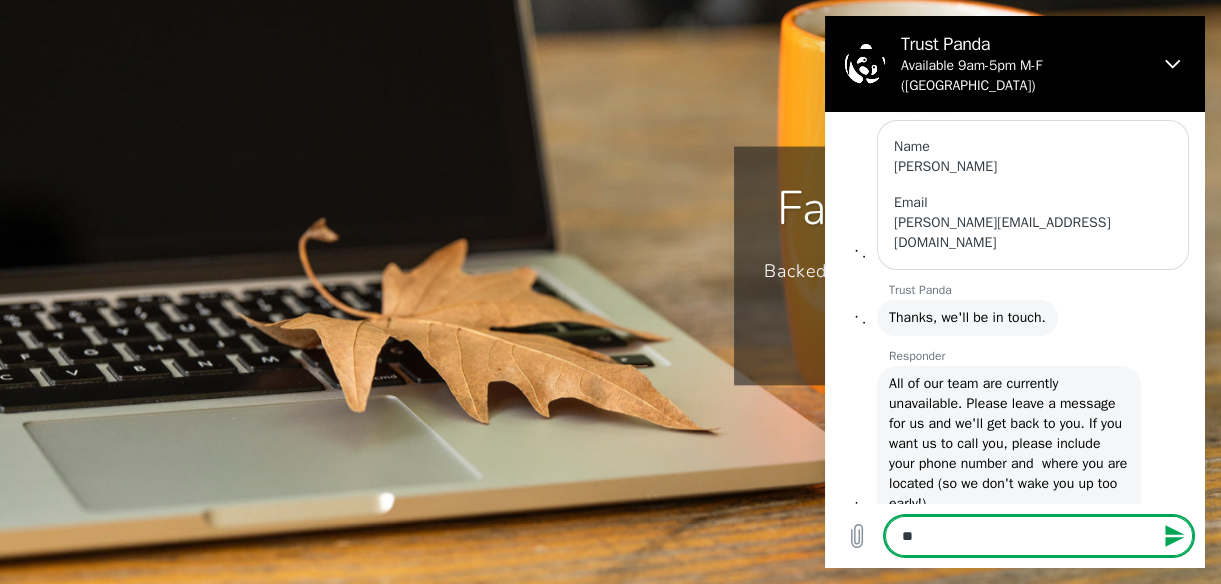 type on "***" 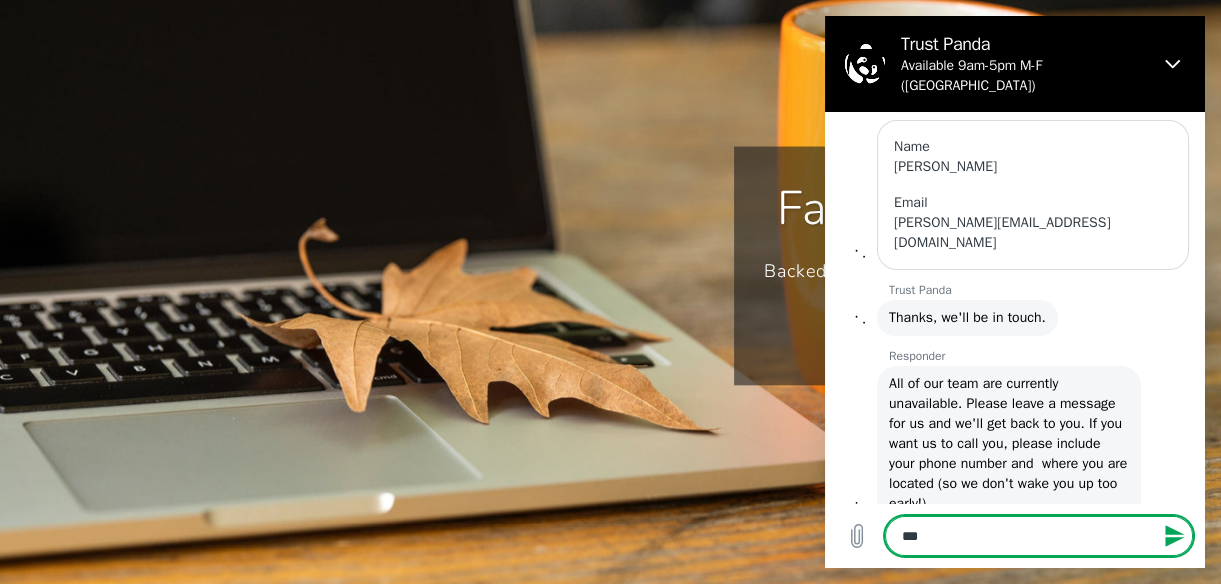 type on "****" 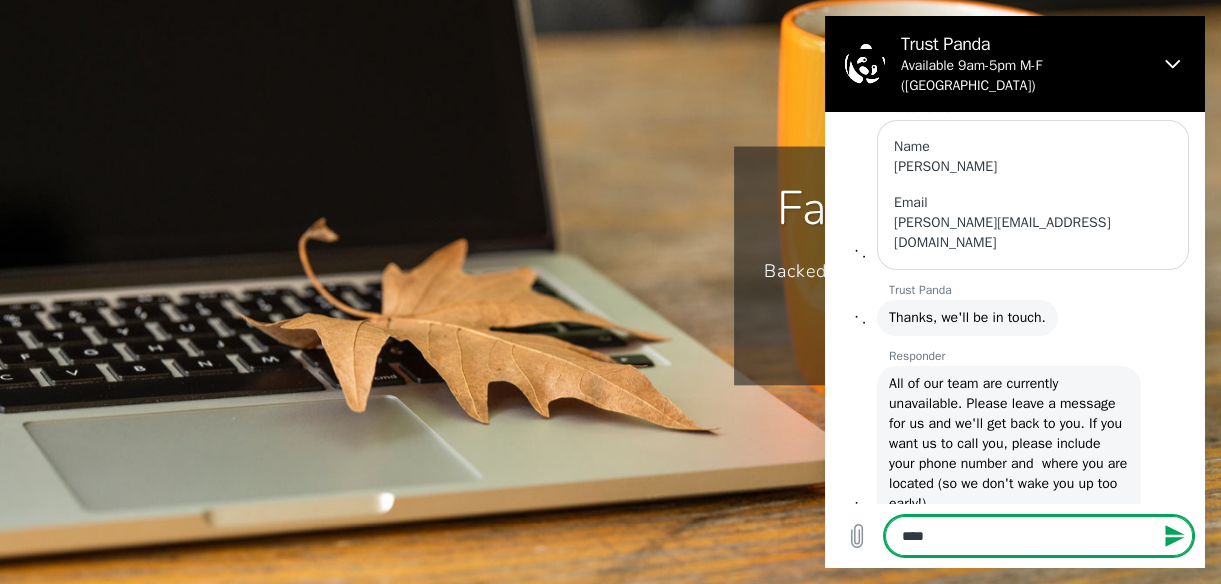 type on "****" 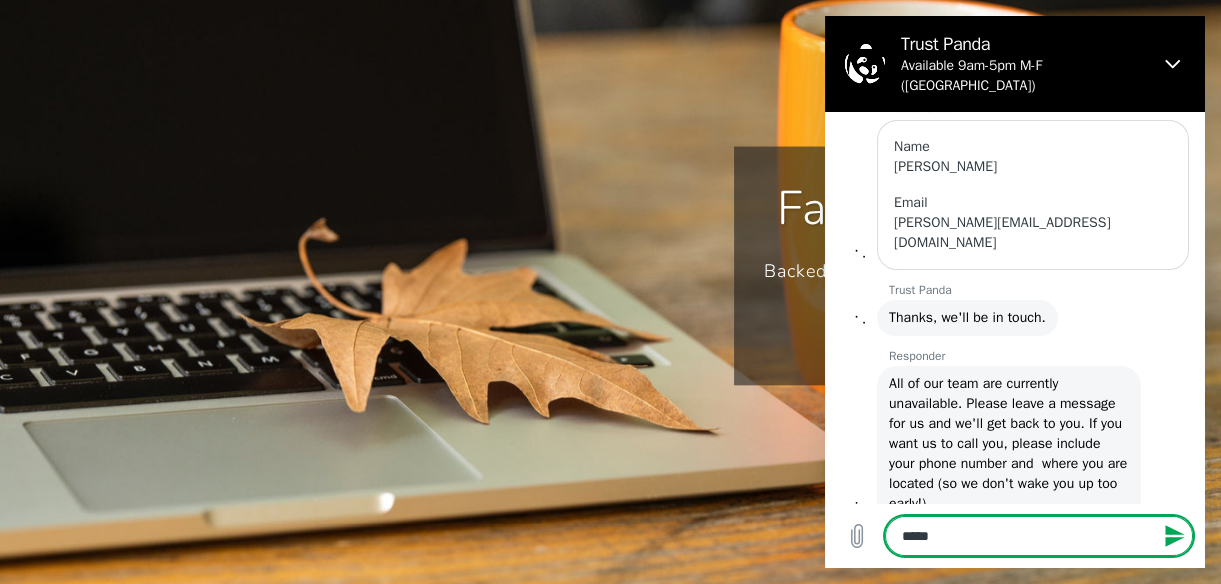 type on "******" 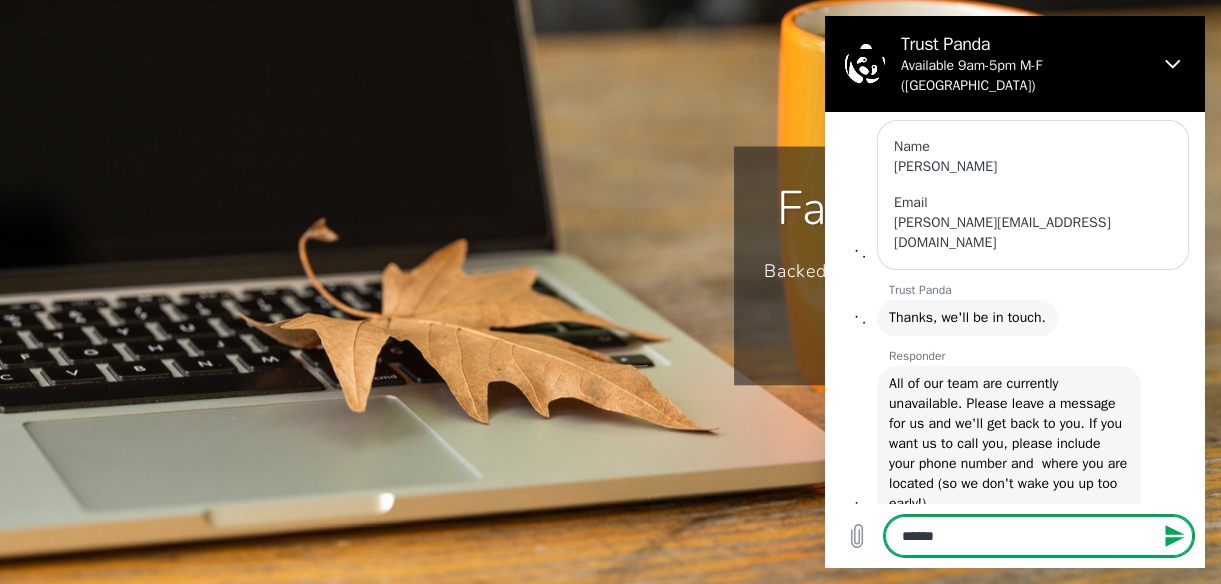 type on "*******" 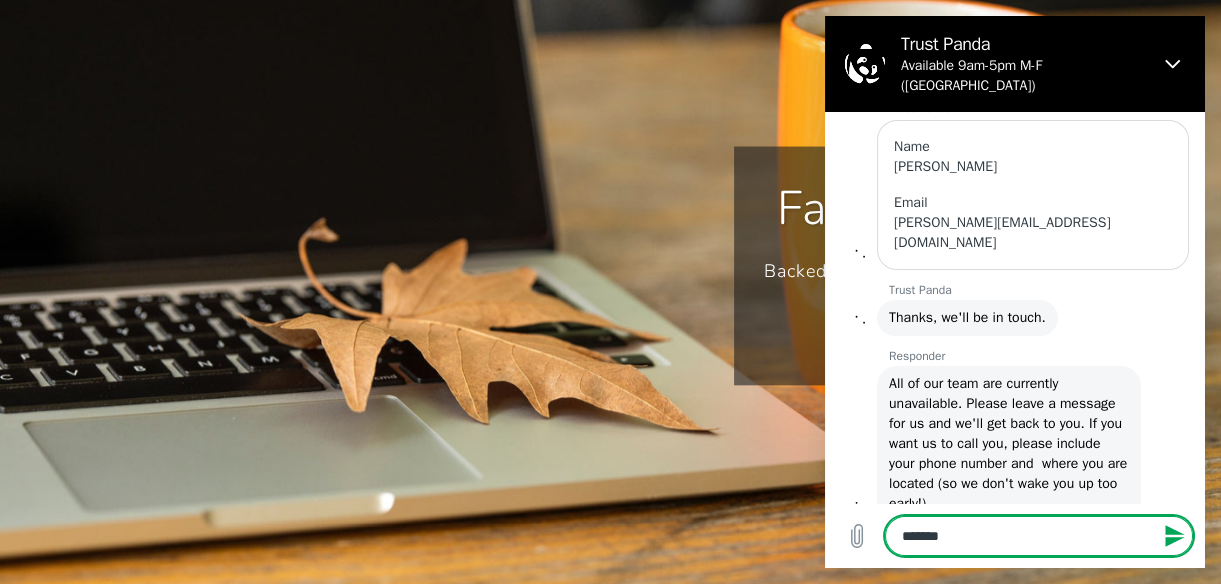 type on "*******" 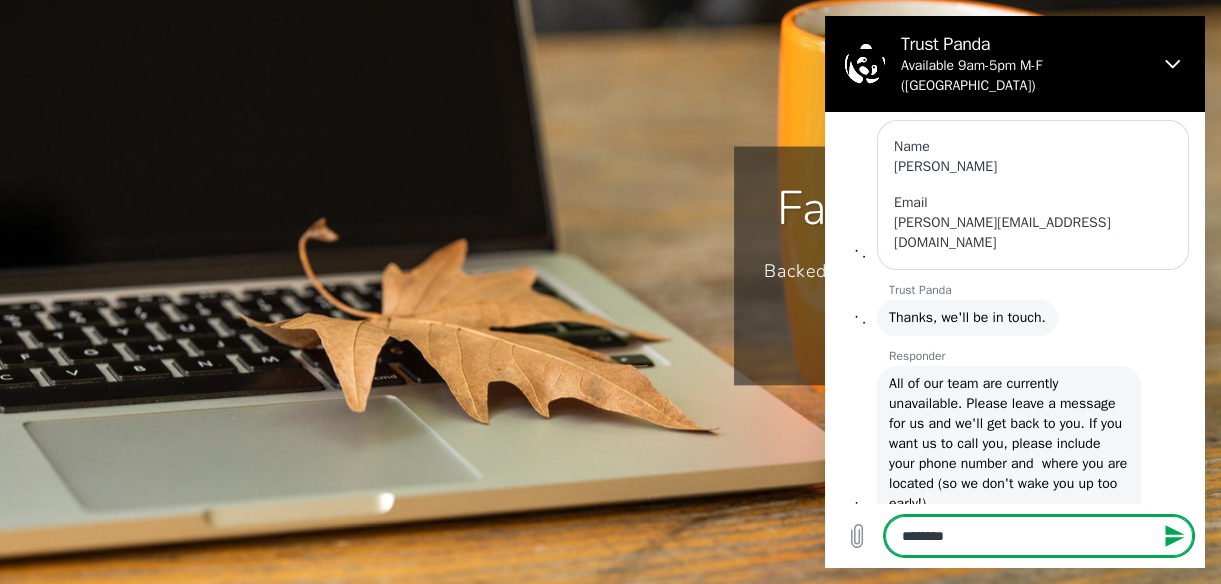 type on "*********" 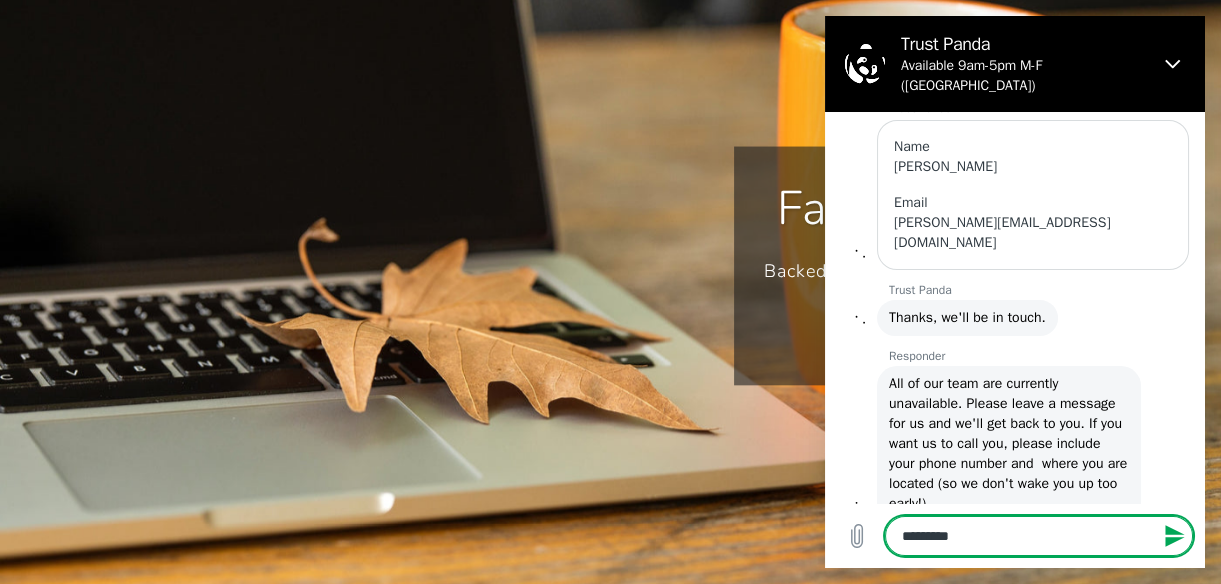 type on "**********" 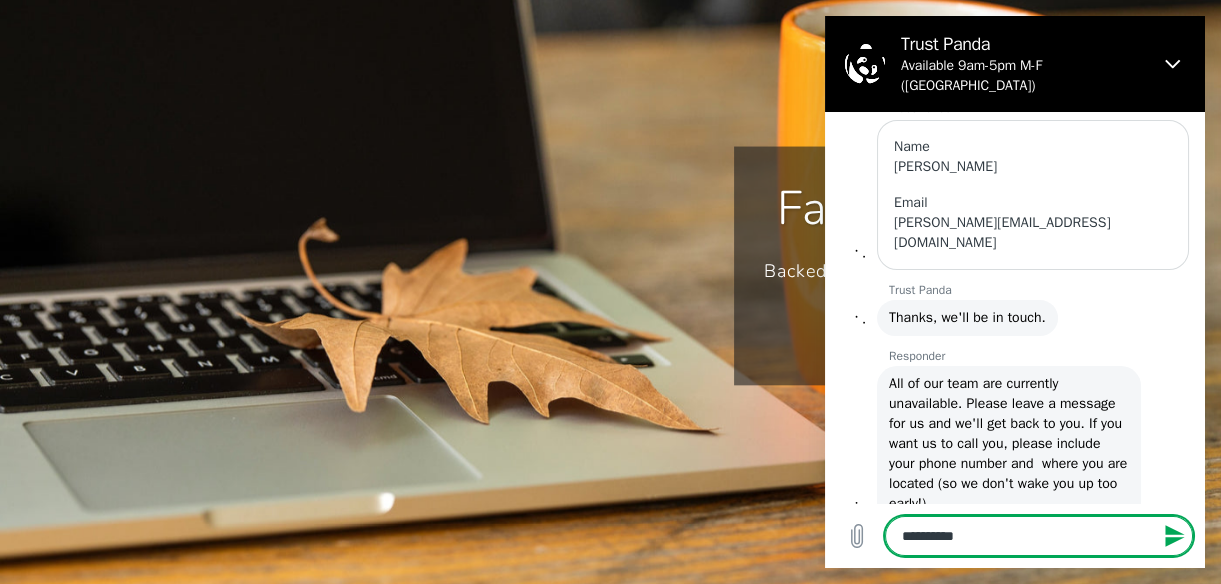 type on "**********" 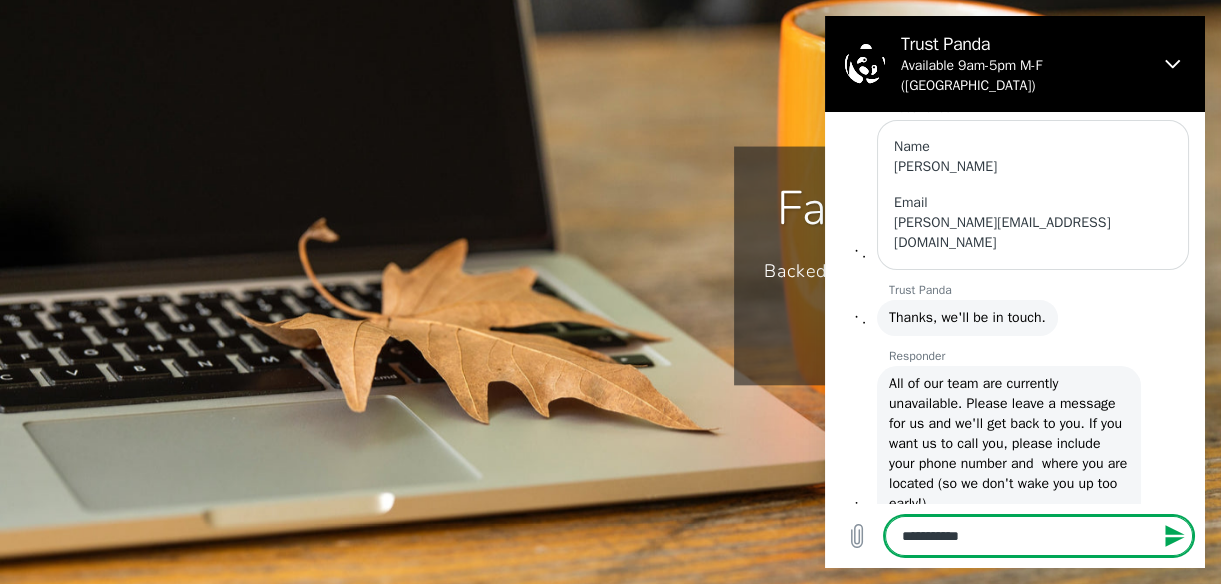 type on "**********" 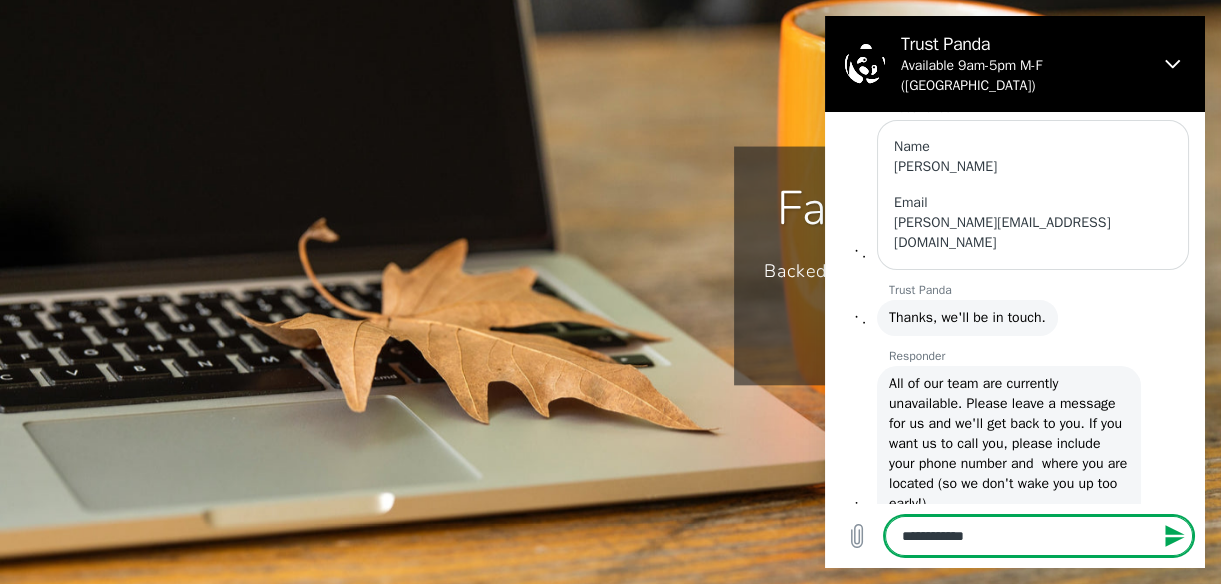 type on "**********" 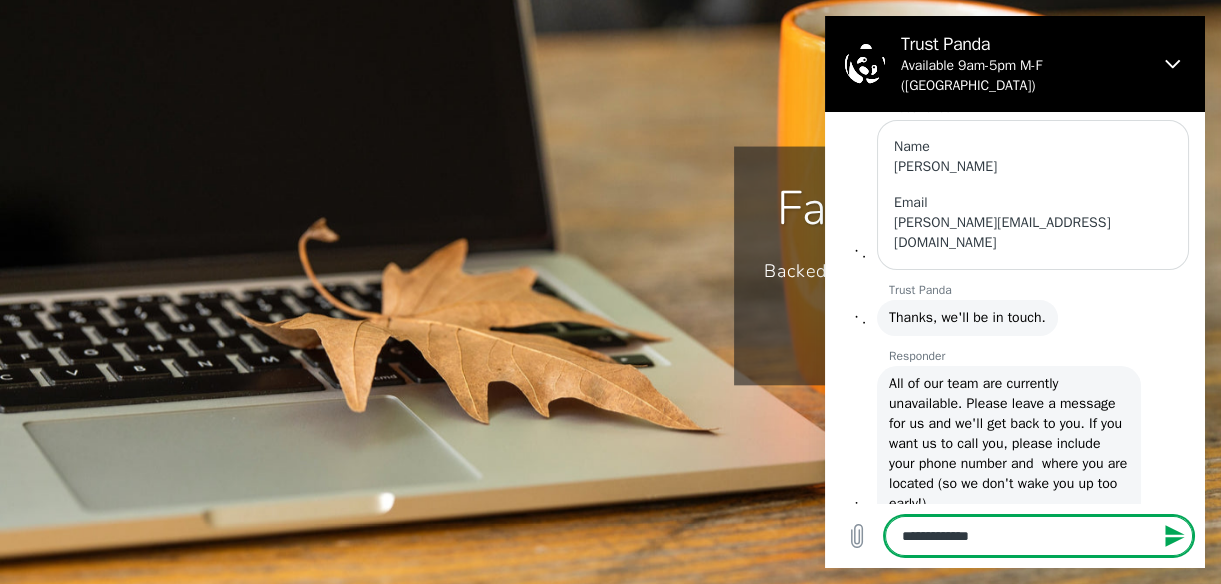 type on "**********" 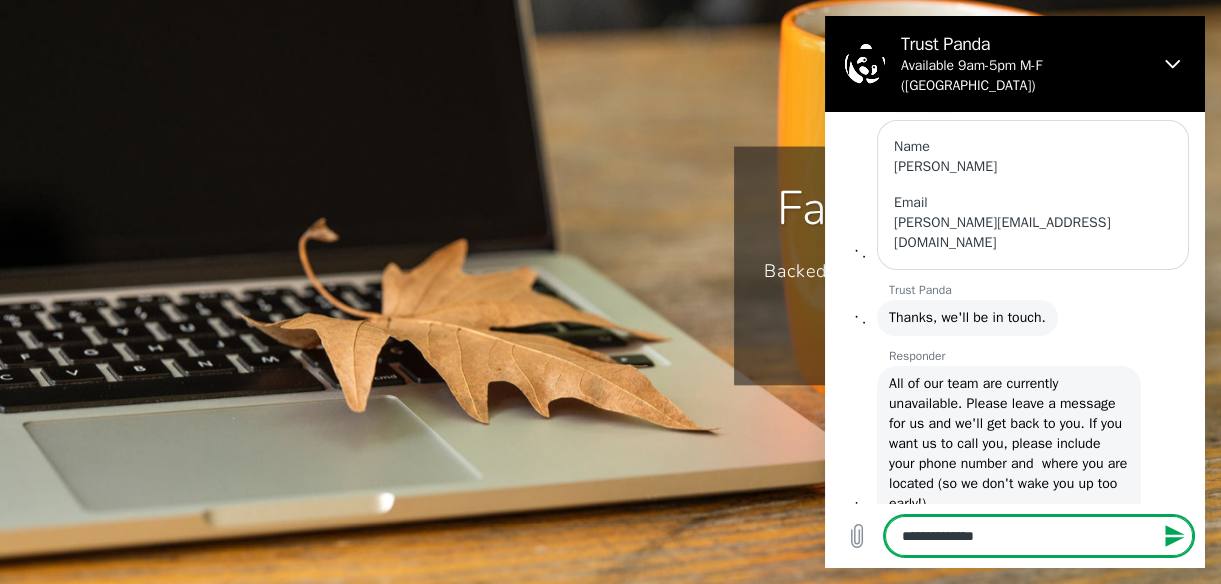 type on "**********" 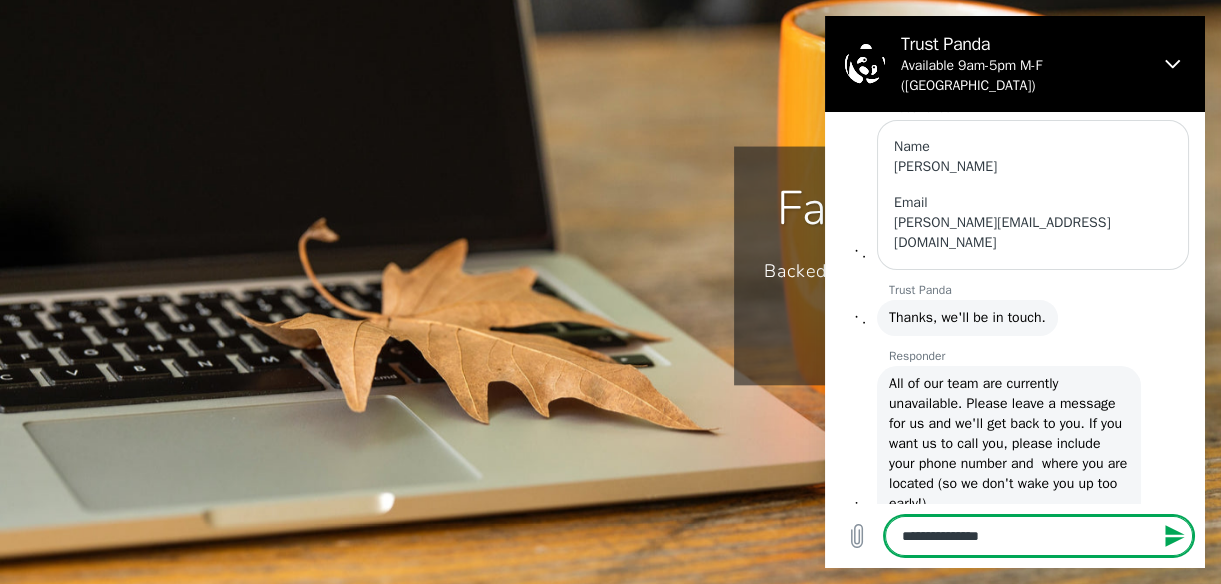 type on "**********" 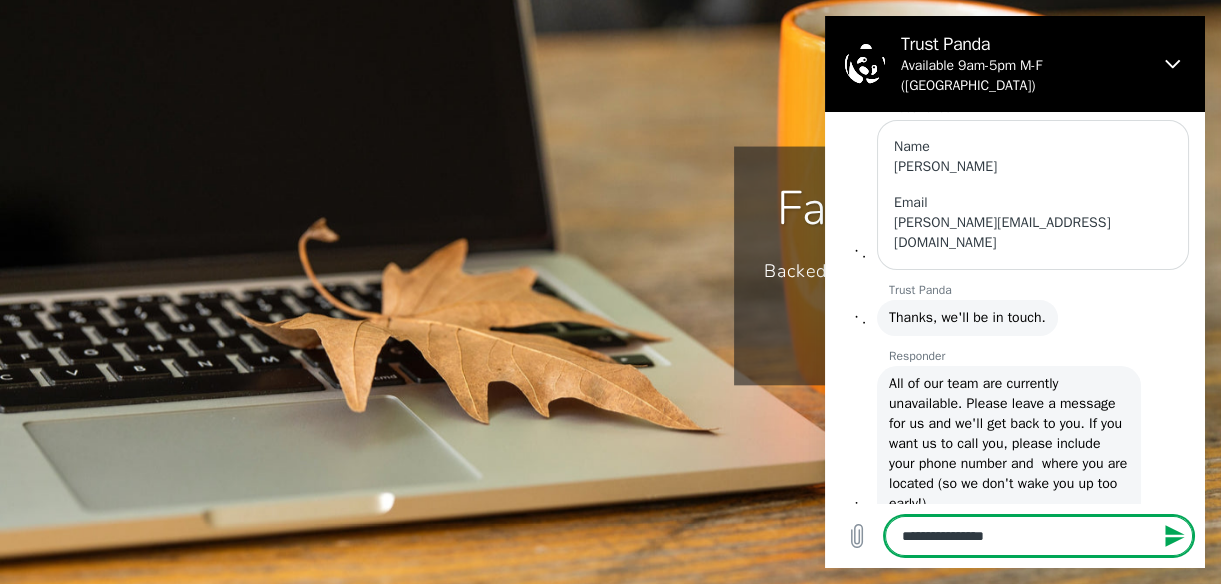 type on "*" 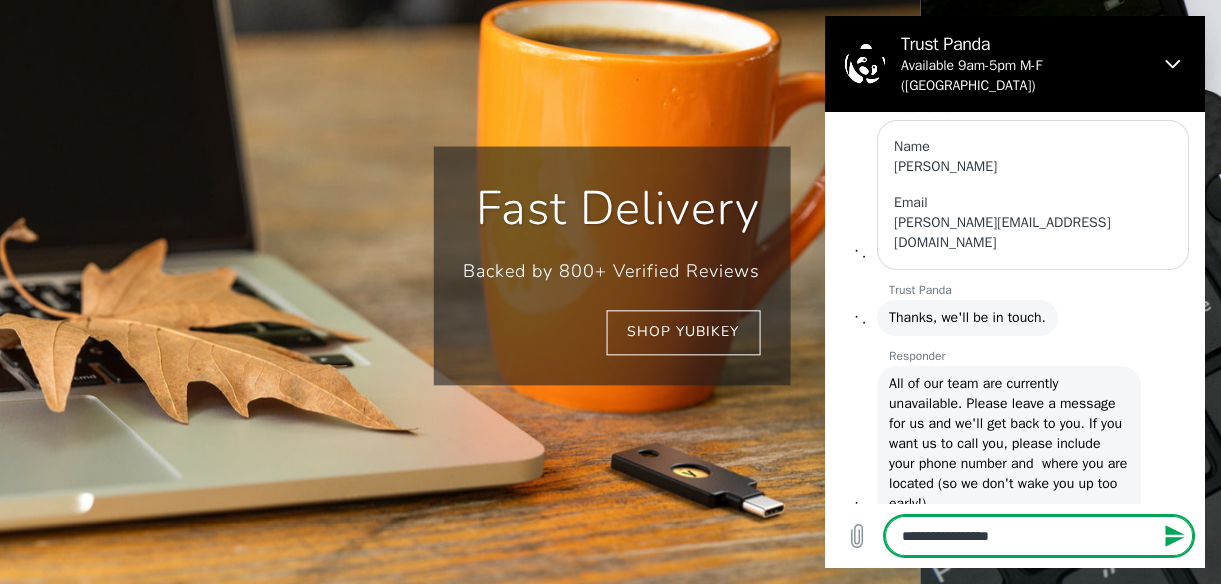 type on "**********" 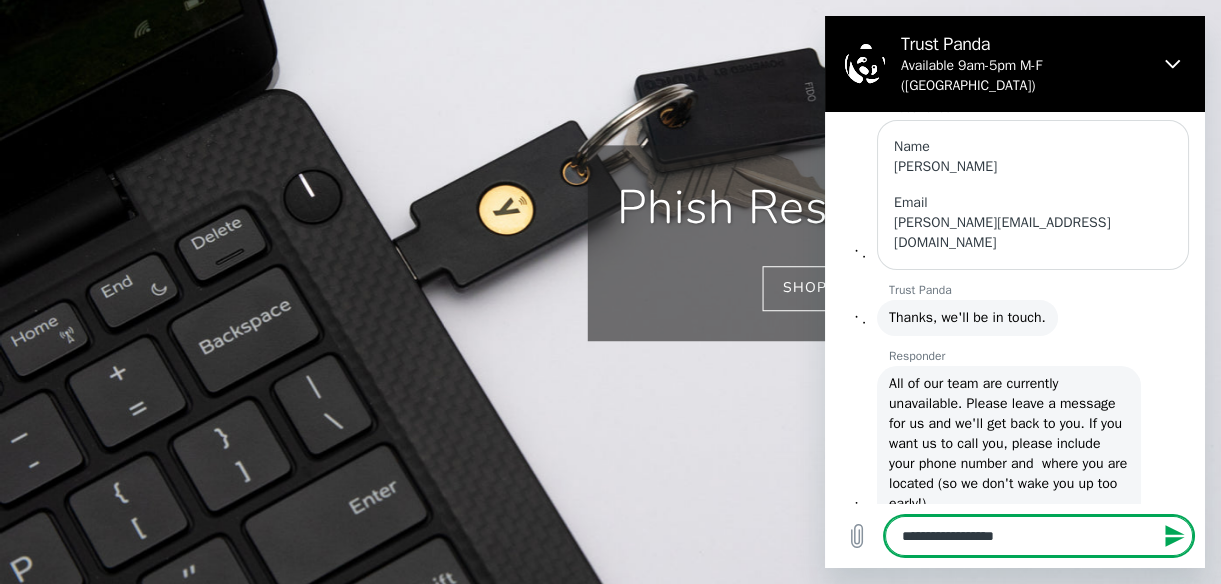 type on "**********" 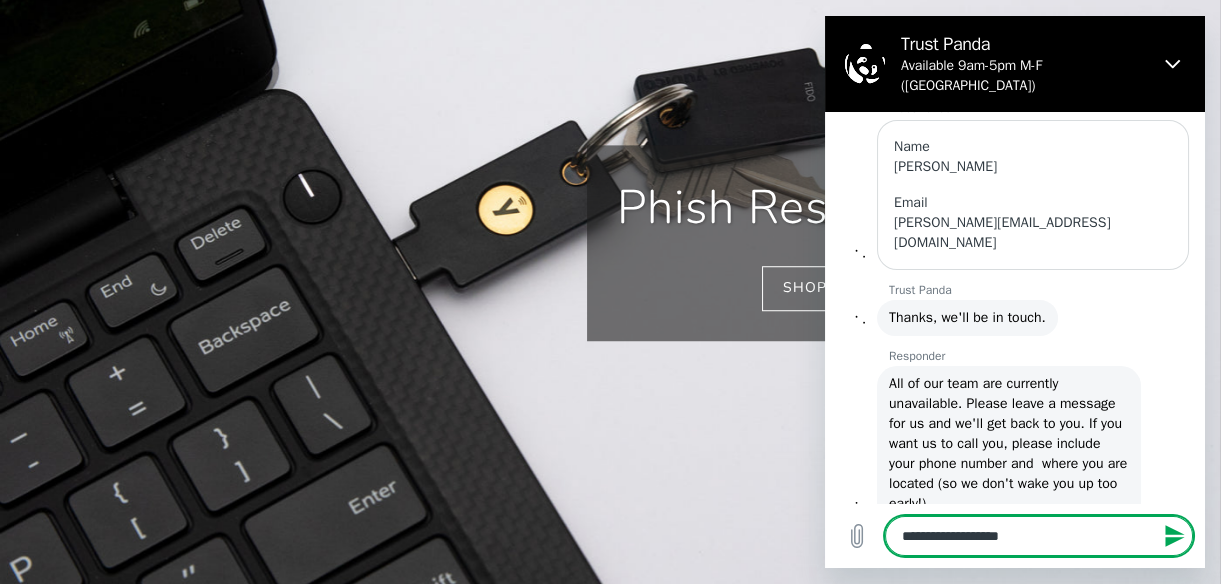 type on "**********" 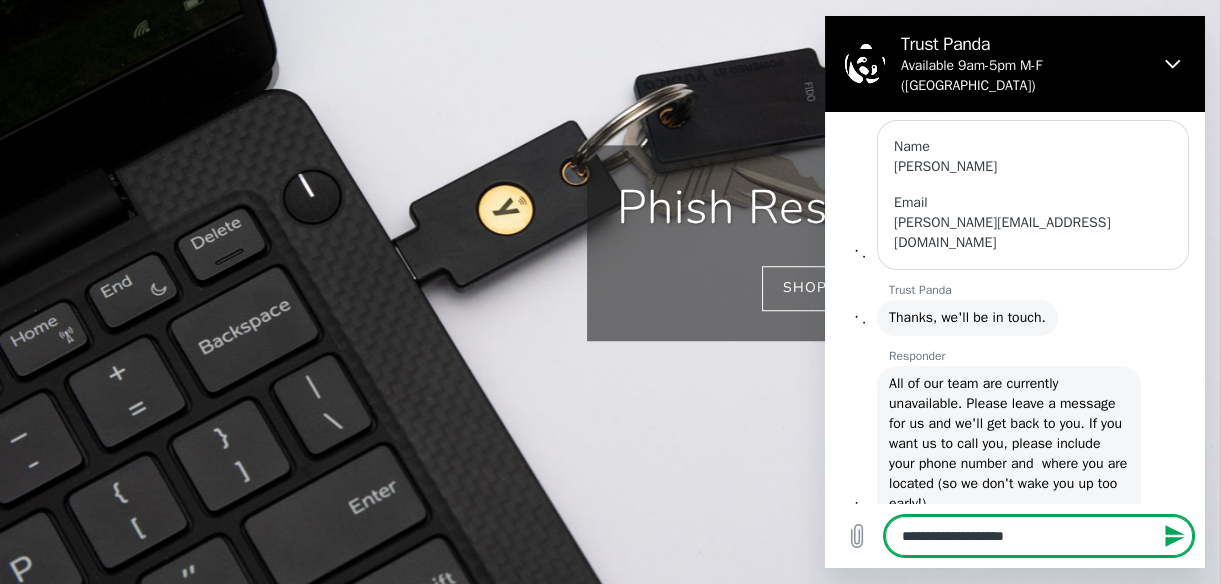type on "**********" 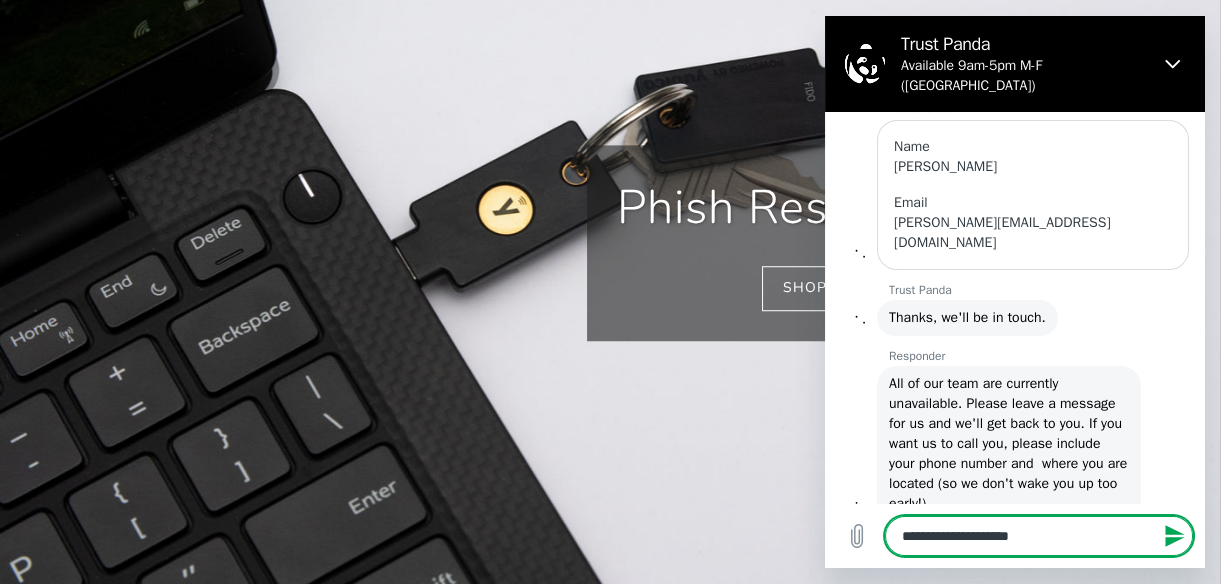 type on "**********" 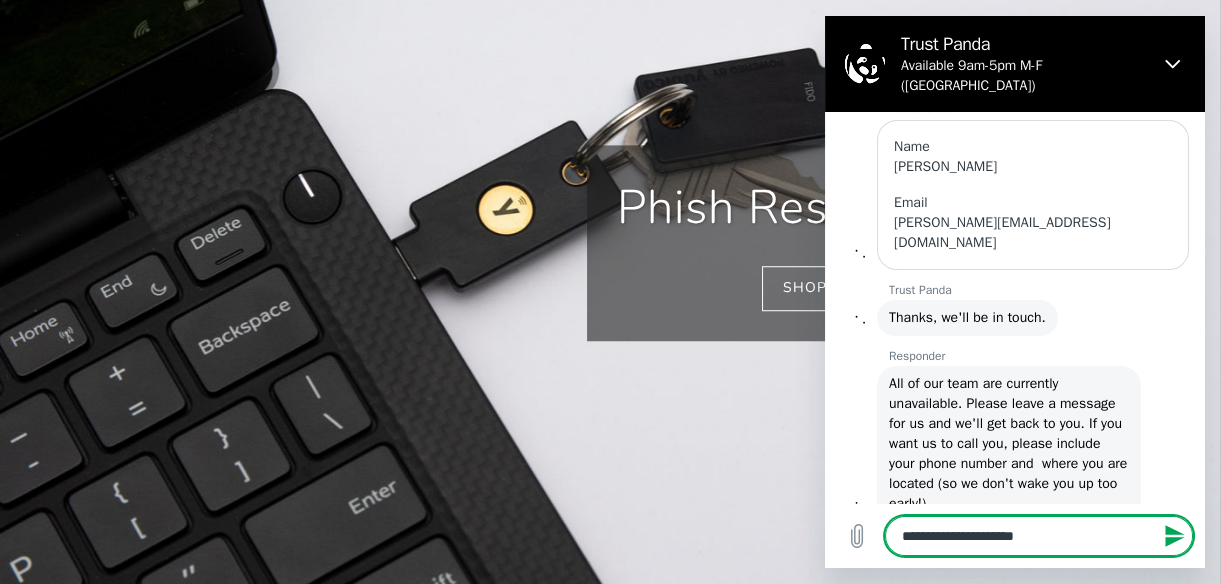 type on "*" 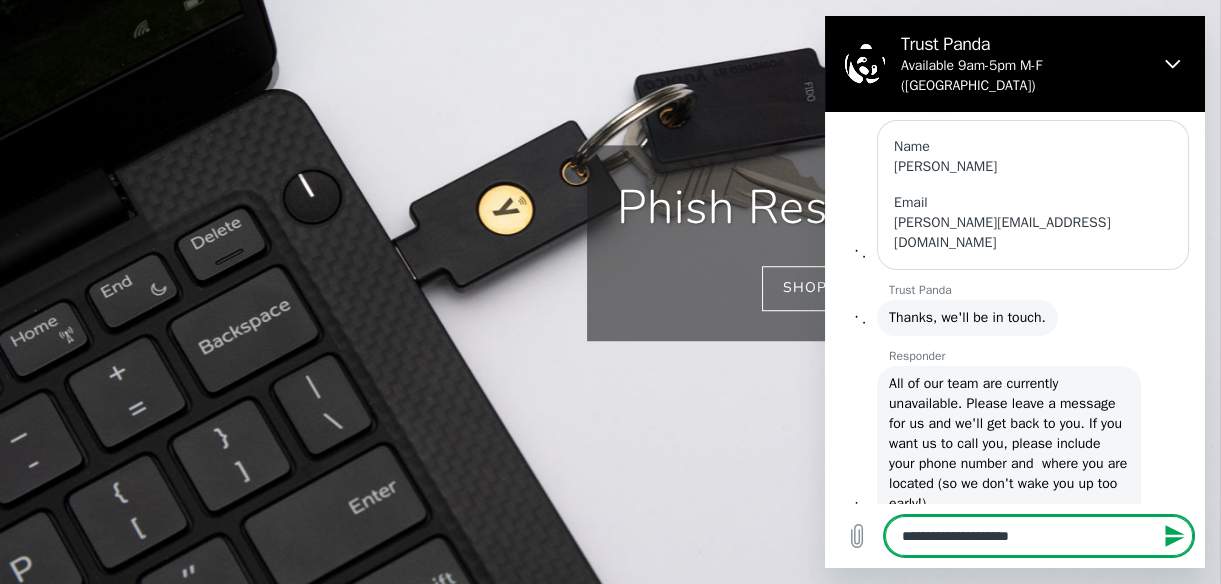 type on "**********" 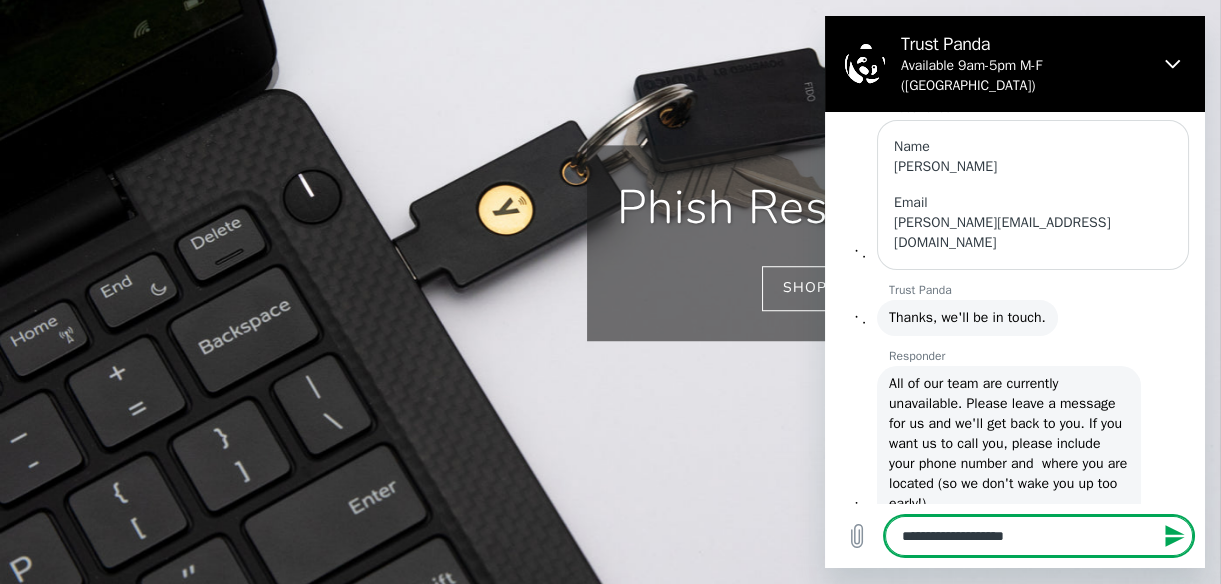 type on "**********" 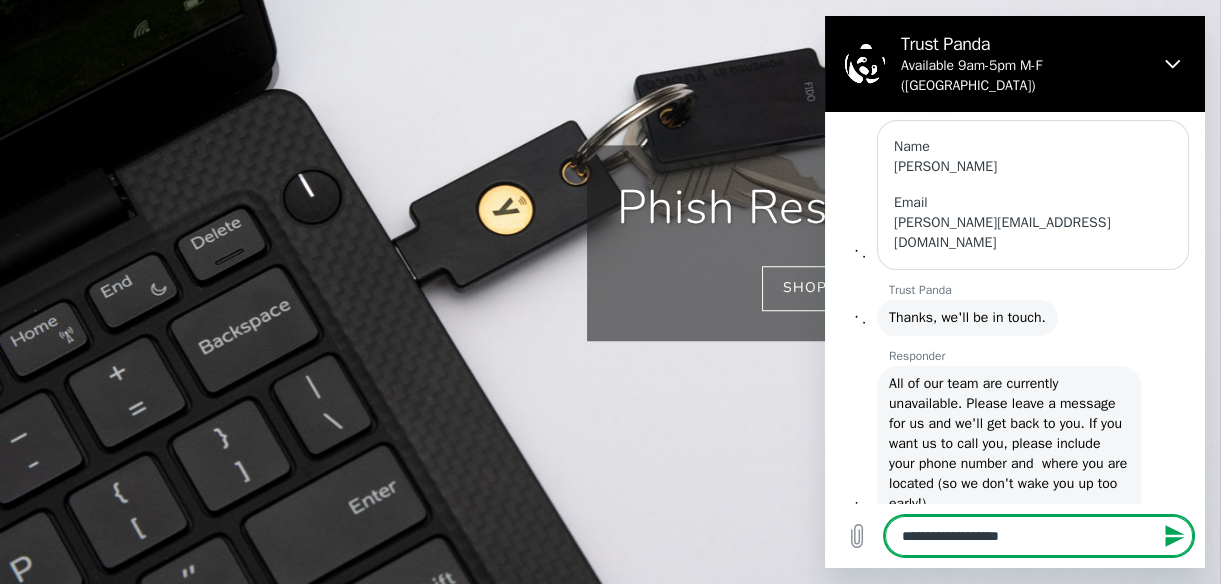 type on "**********" 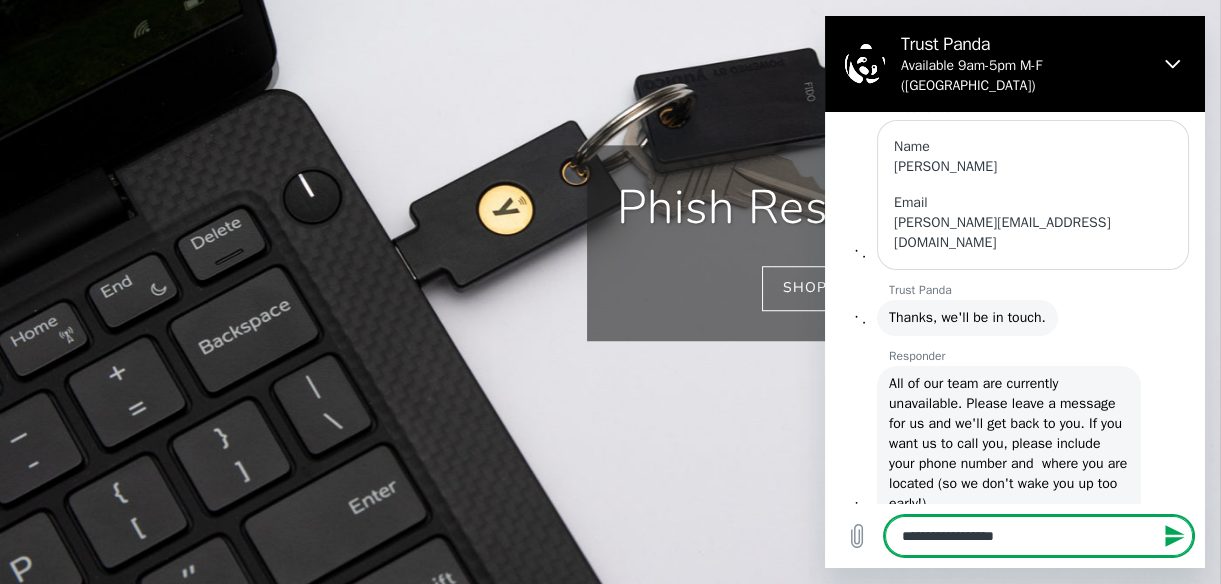 type on "**********" 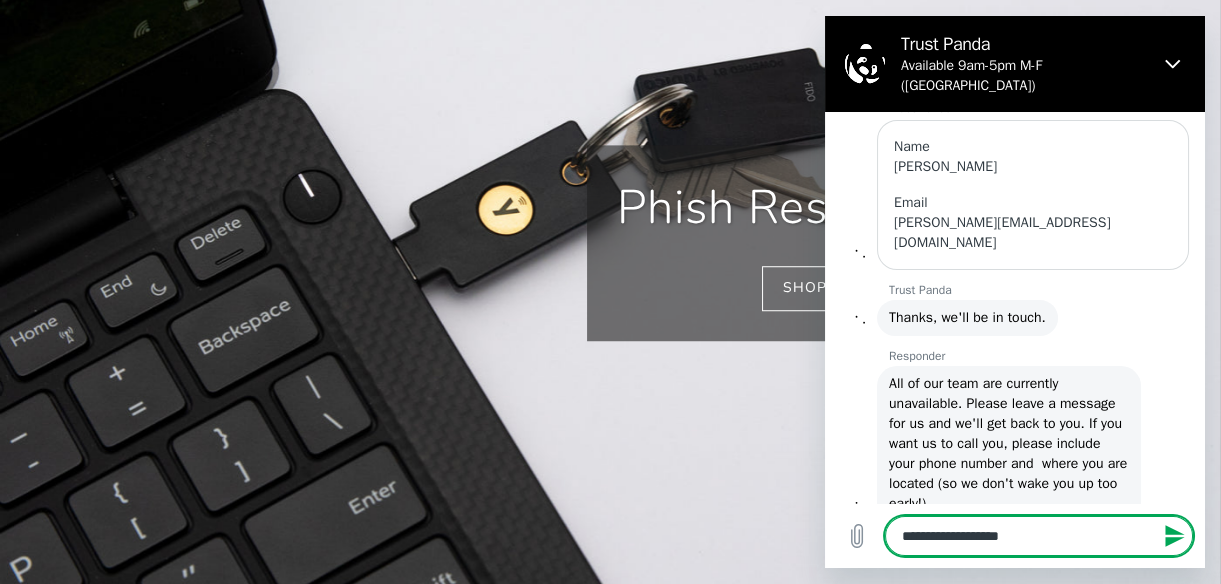 scroll, scrollTop: 0, scrollLeft: 850, axis: horizontal 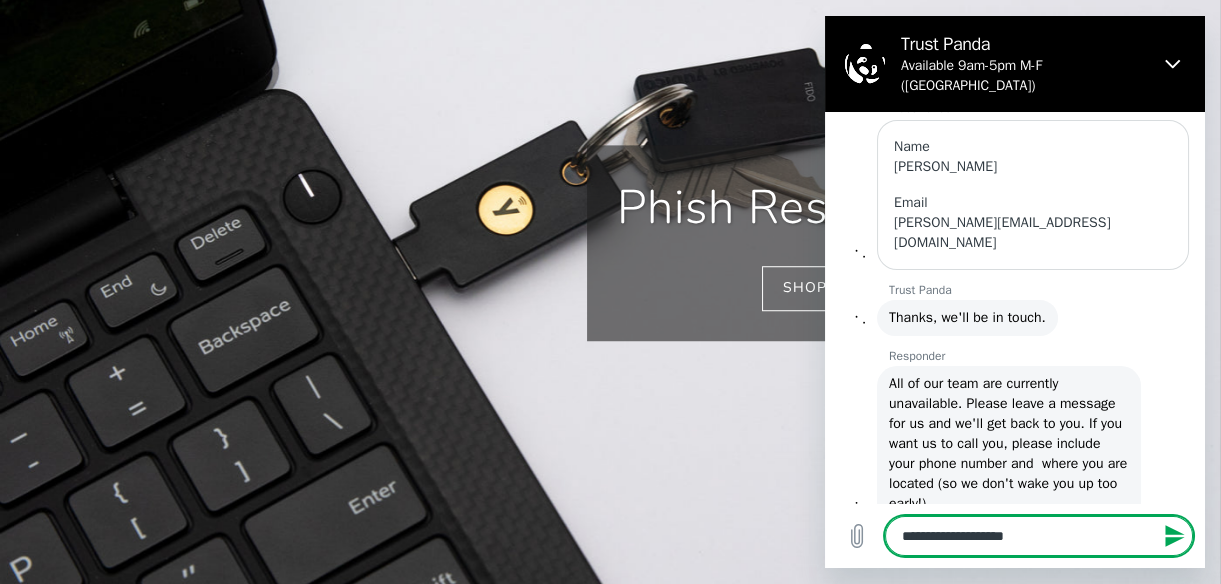 type on "**********" 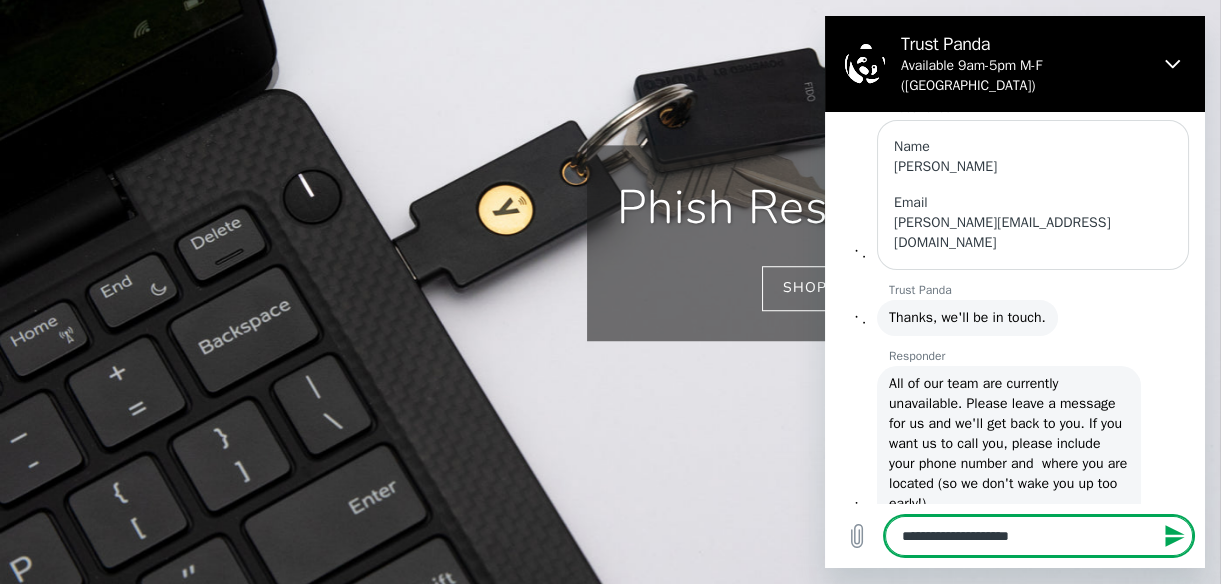 type on "**********" 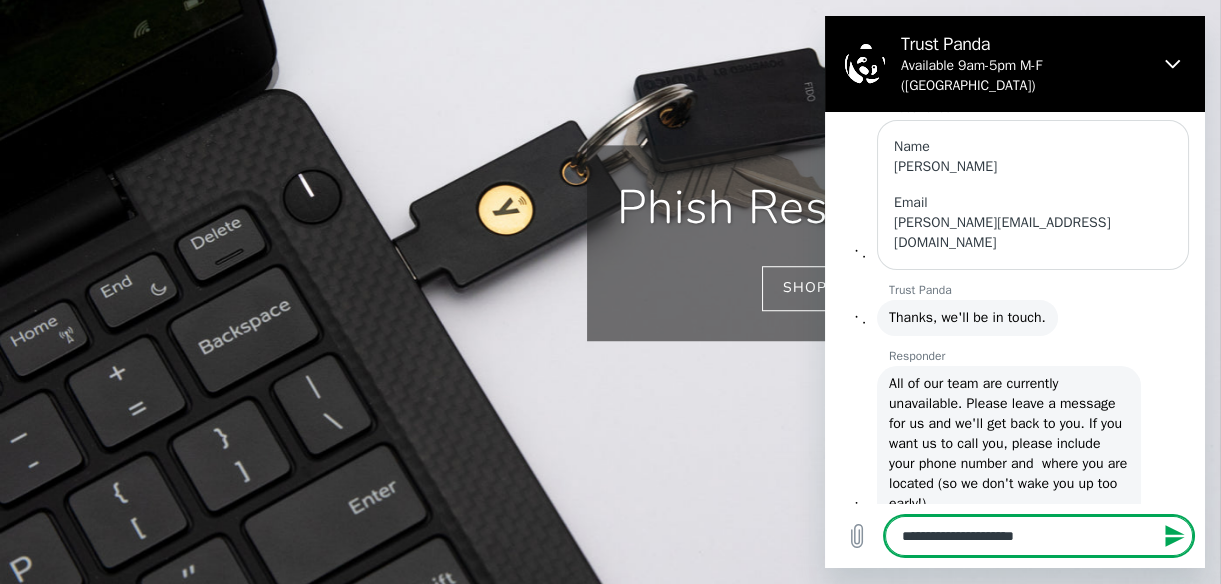 type on "*" 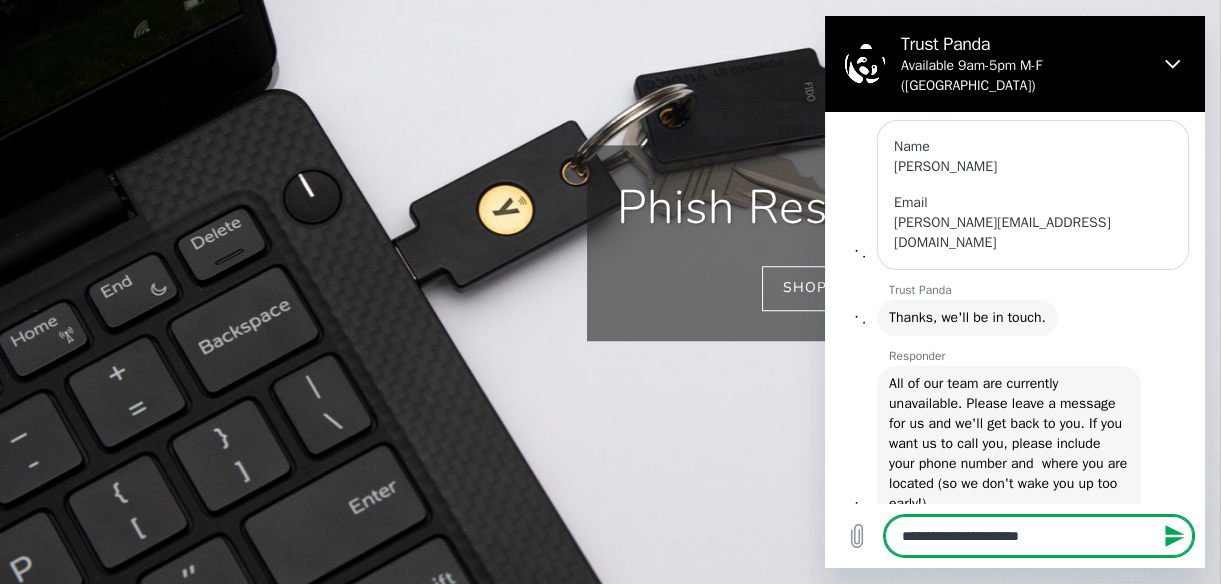 type on "**********" 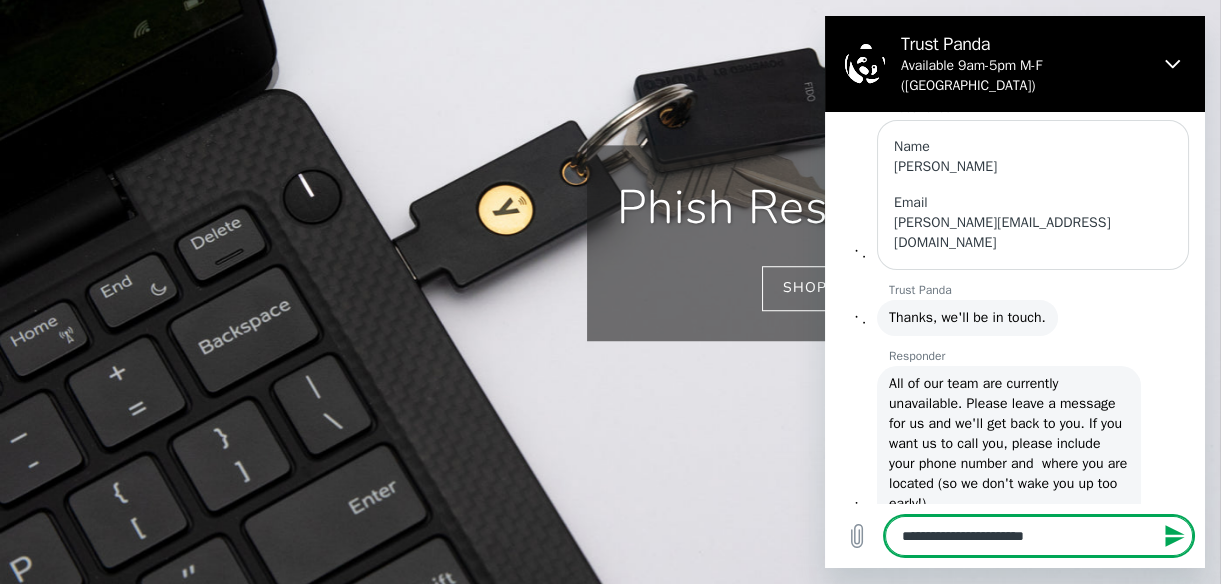 type on "**********" 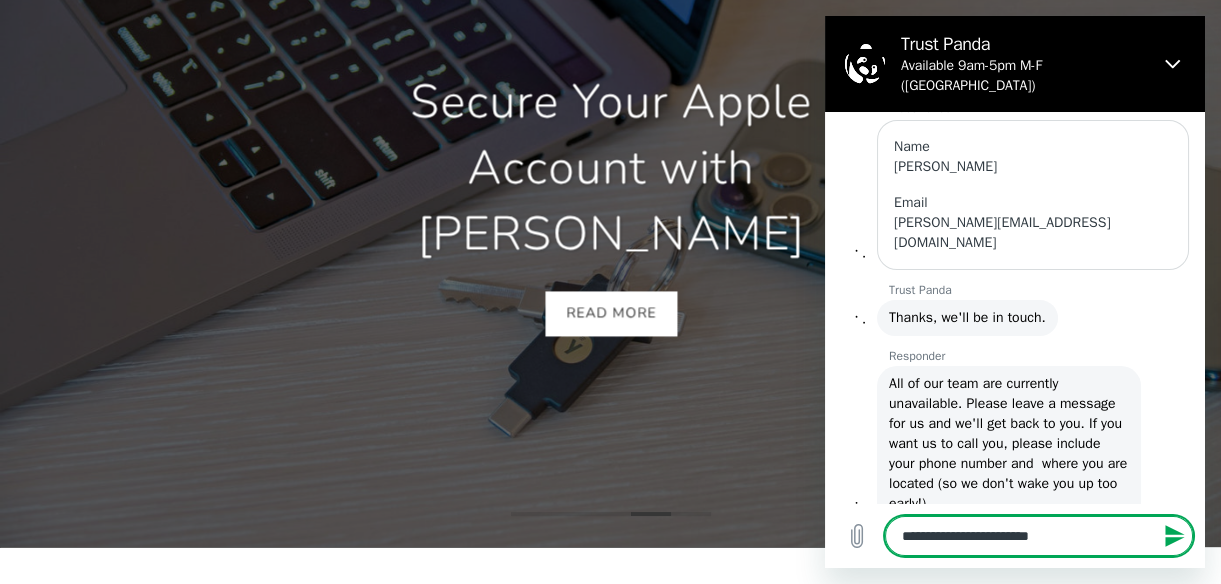 type on "**********" 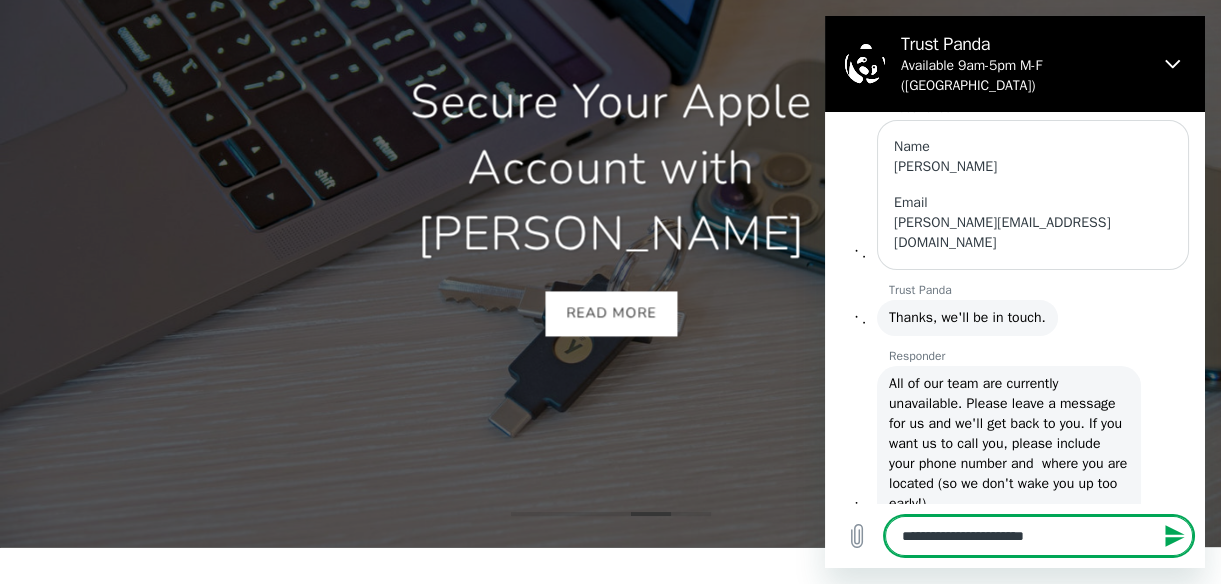 type on "*" 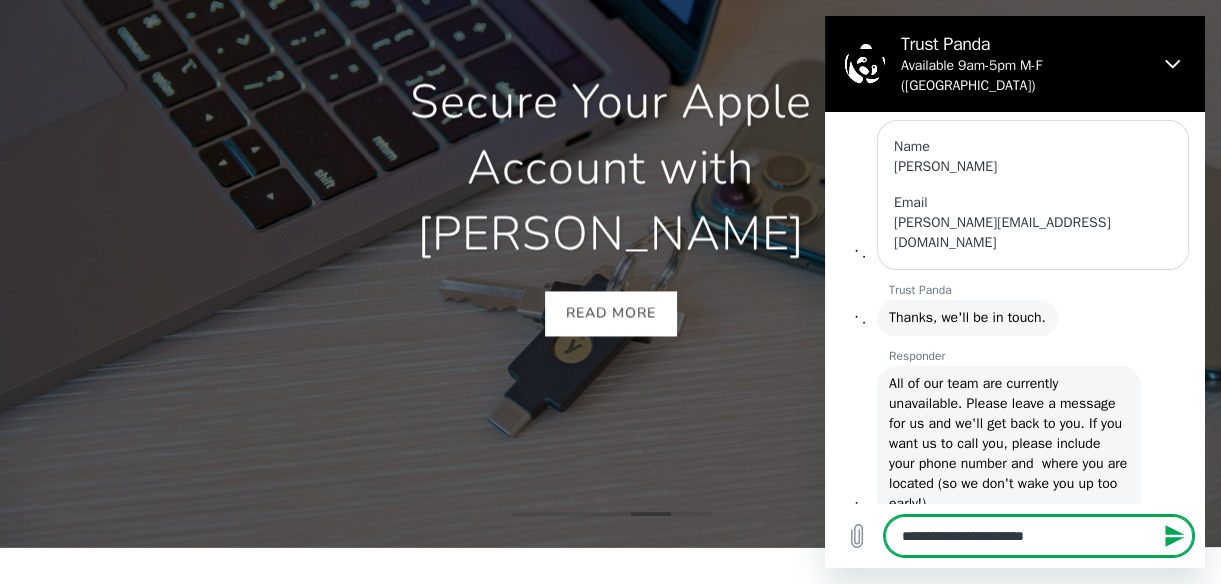 type on "**********" 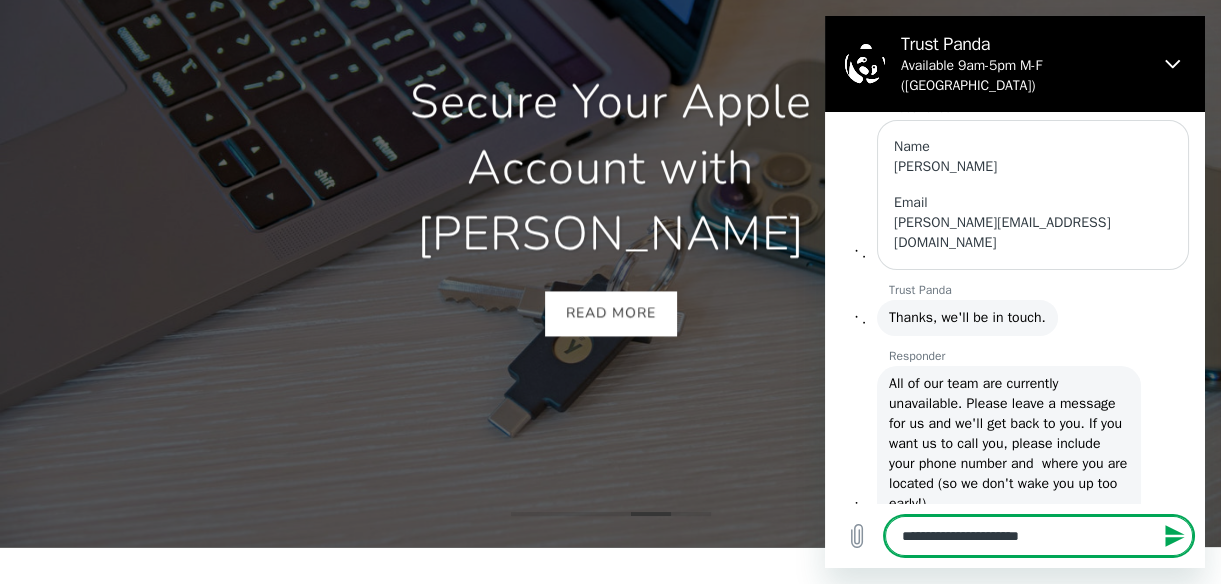 type on "**********" 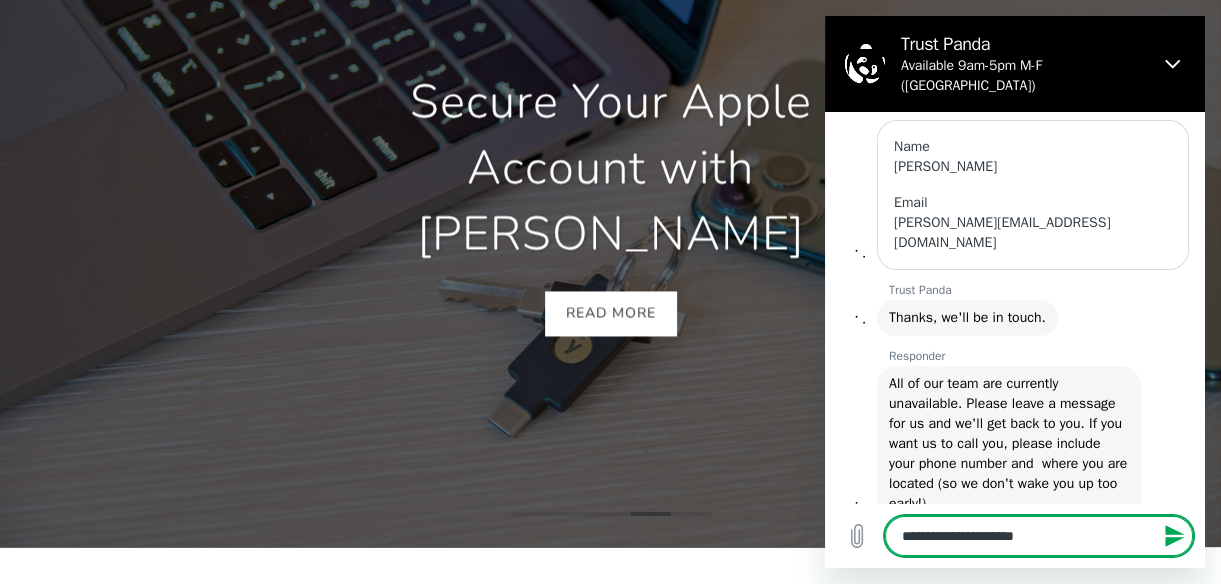 type on "**********" 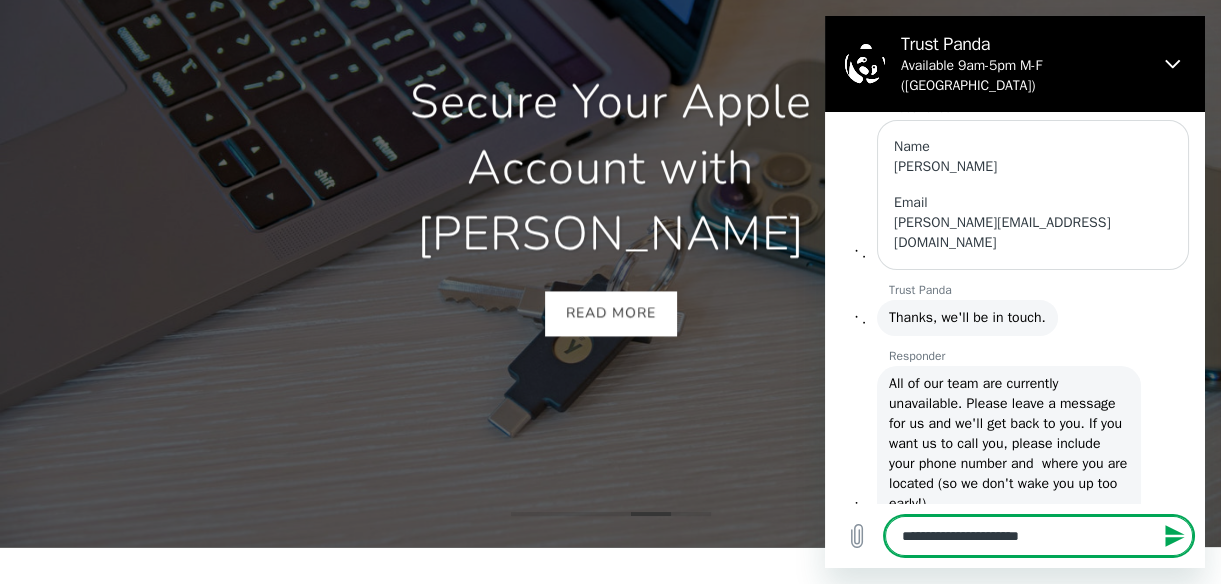 type on "**********" 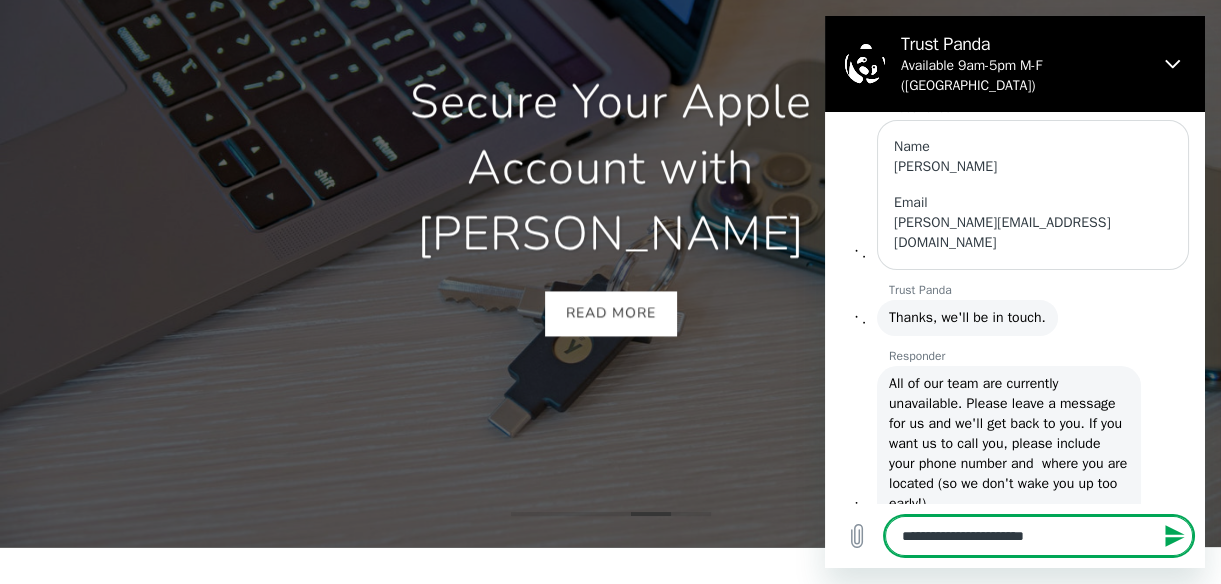 type on "**********" 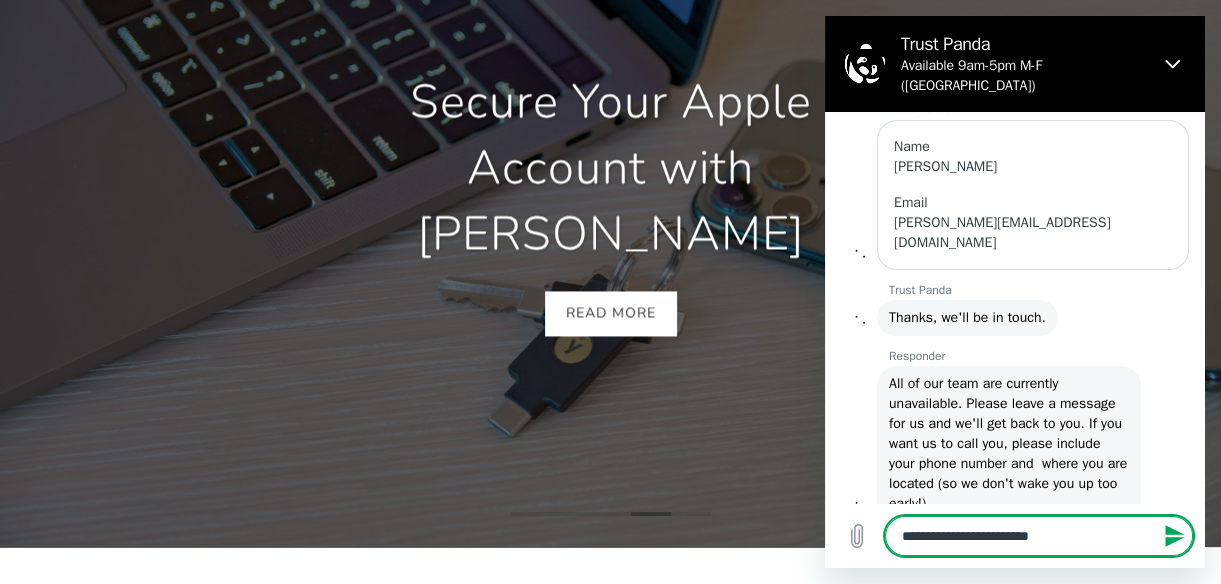 type on "**********" 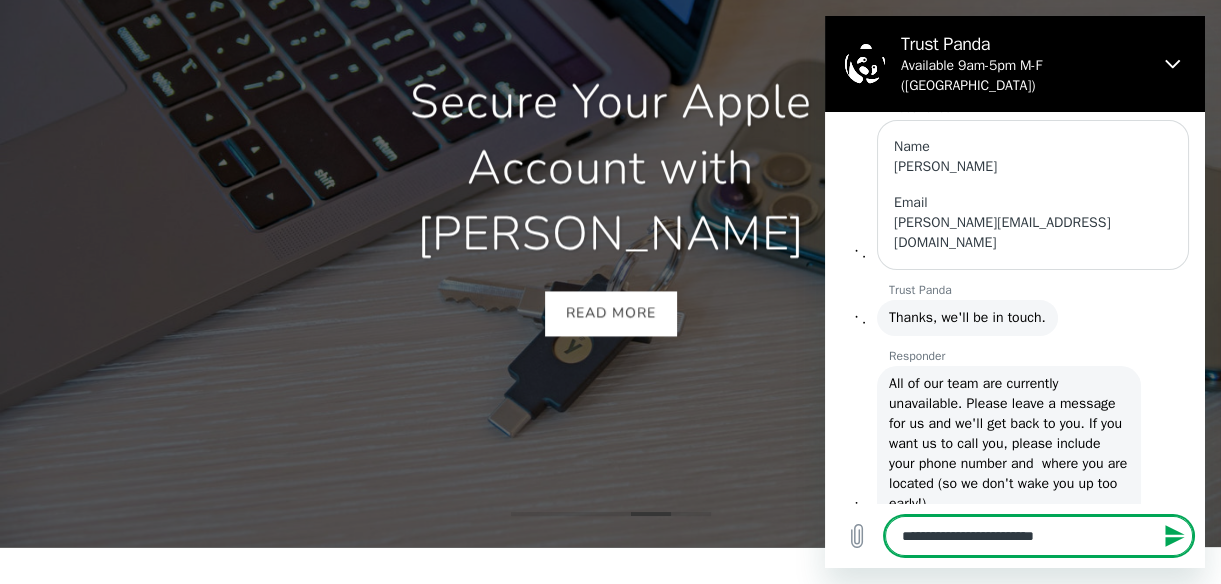 type on "**********" 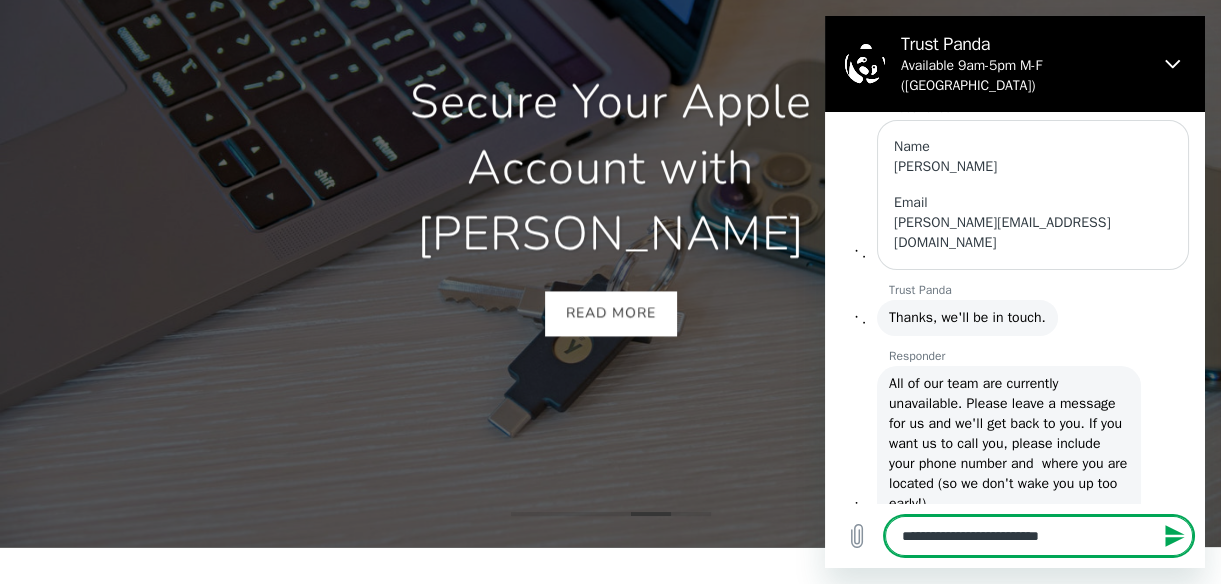 type on "**********" 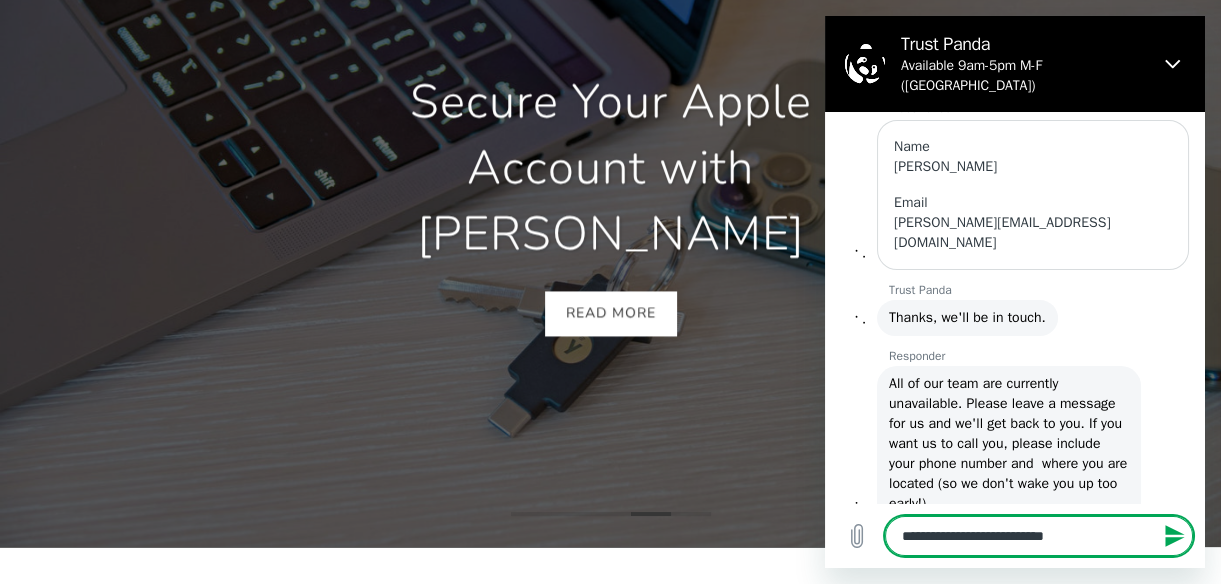 type on "**********" 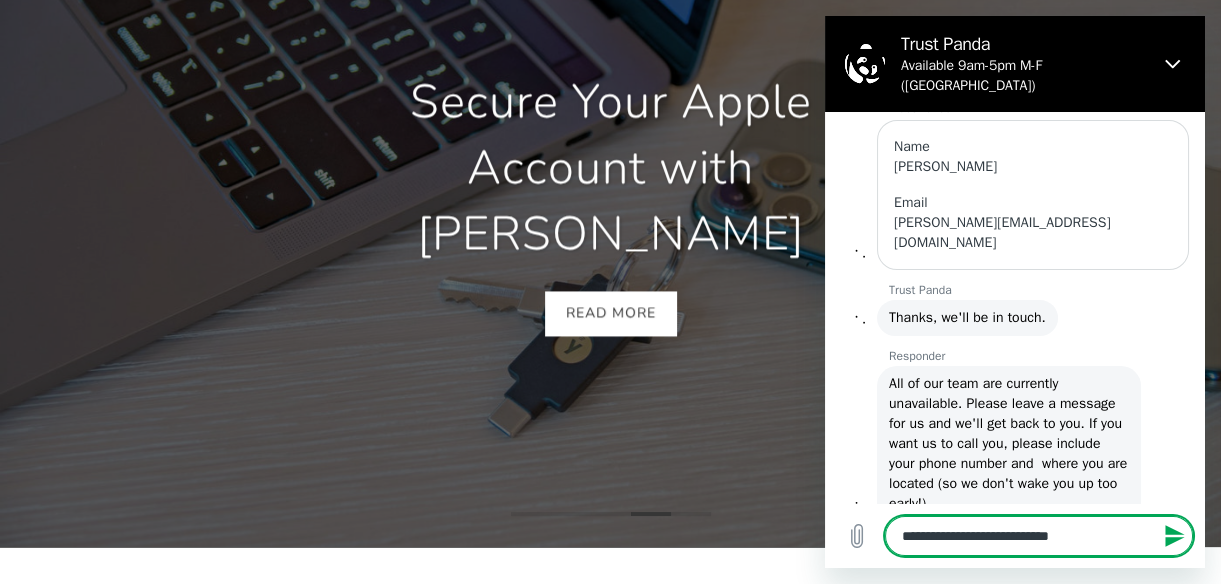 type on "**********" 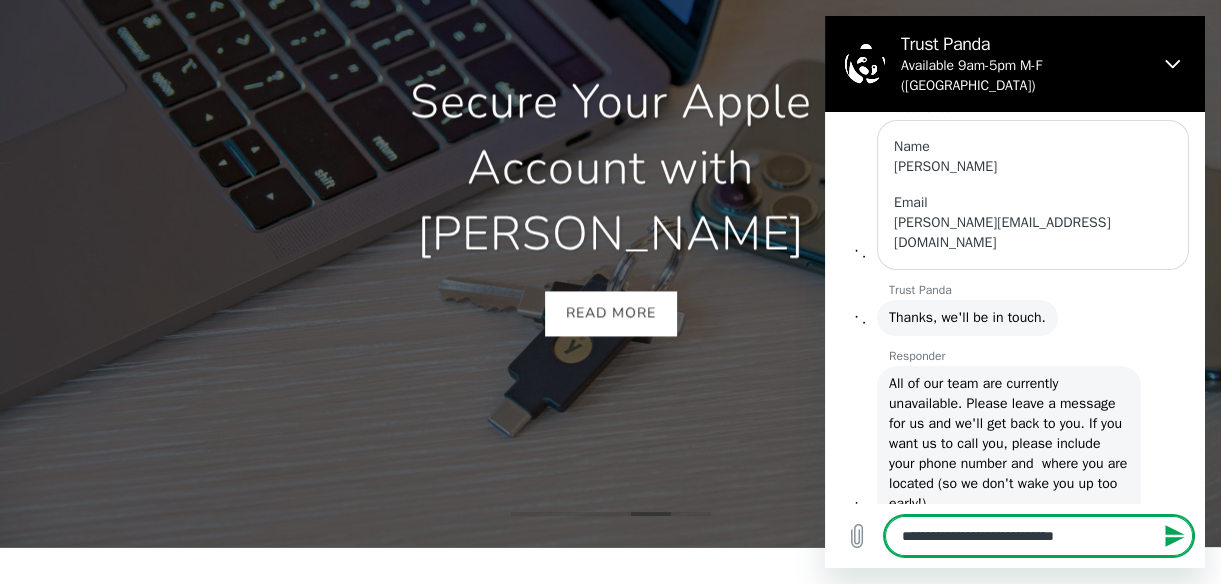 type on "**********" 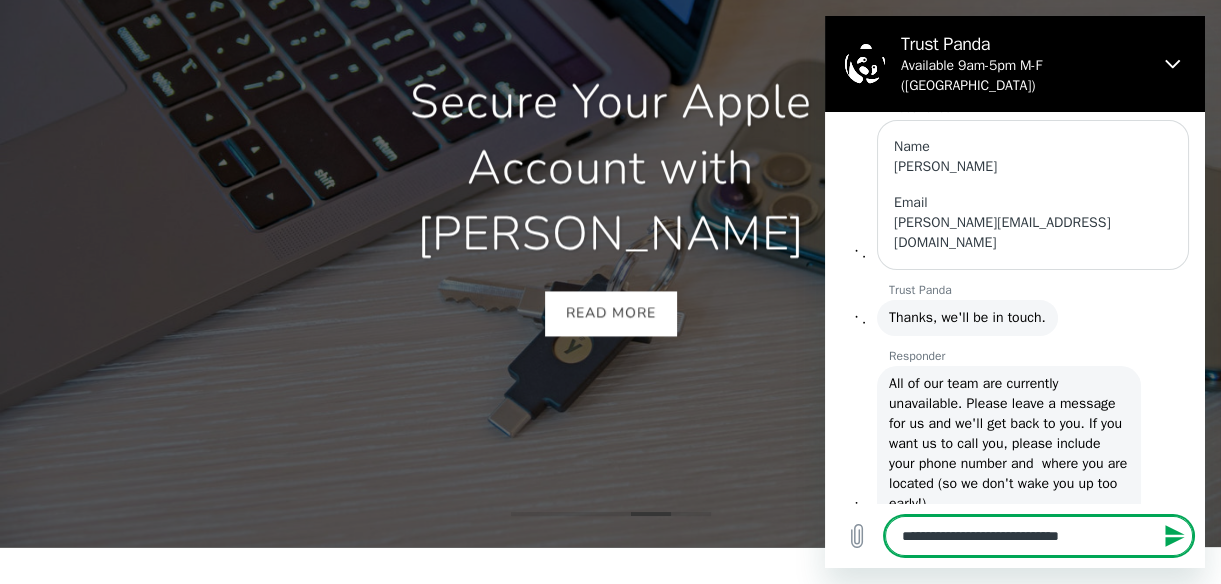 type on "**********" 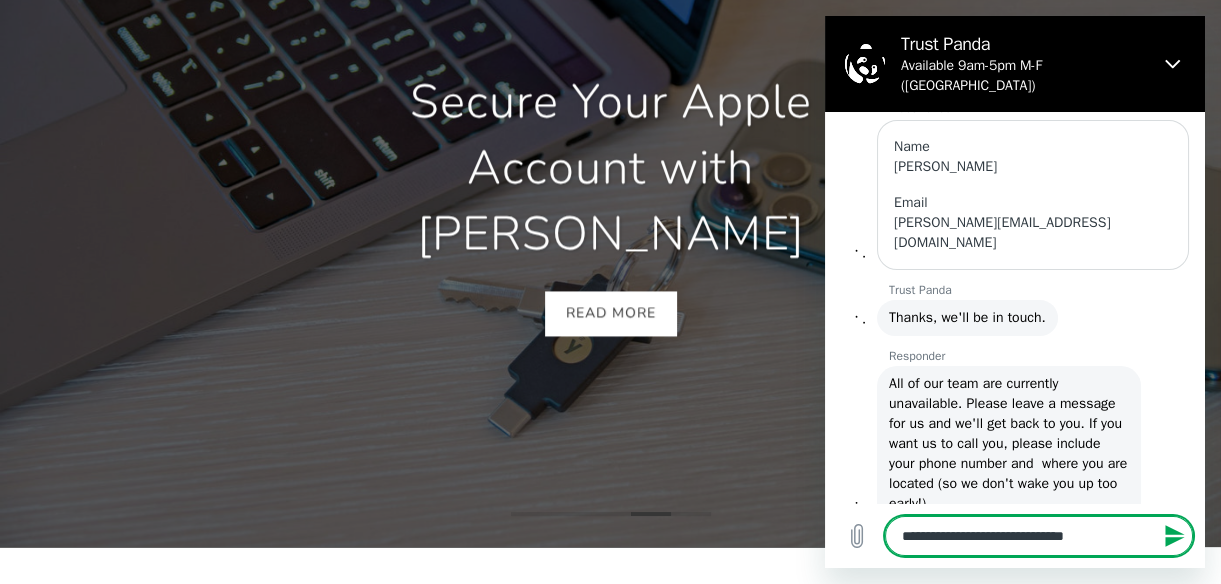 type on "**********" 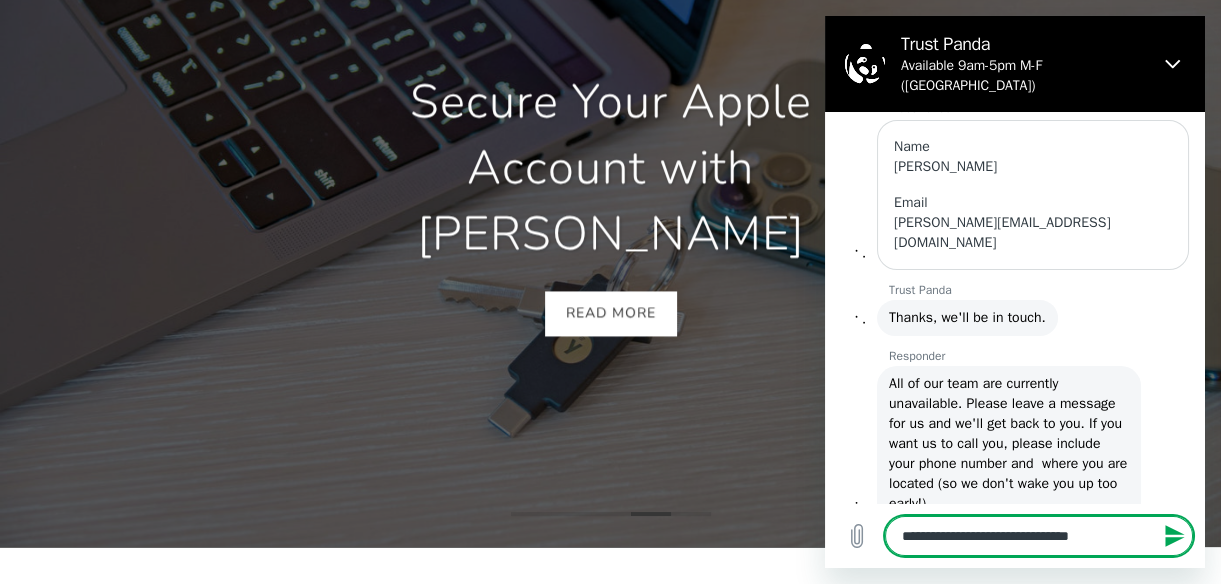 type on "**********" 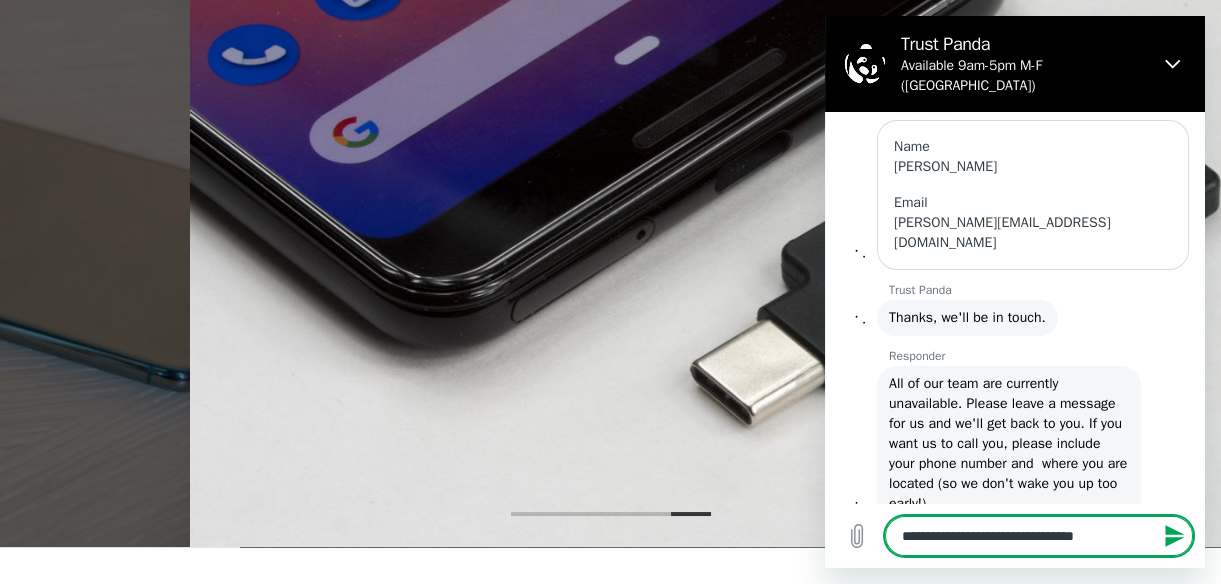 type on "**********" 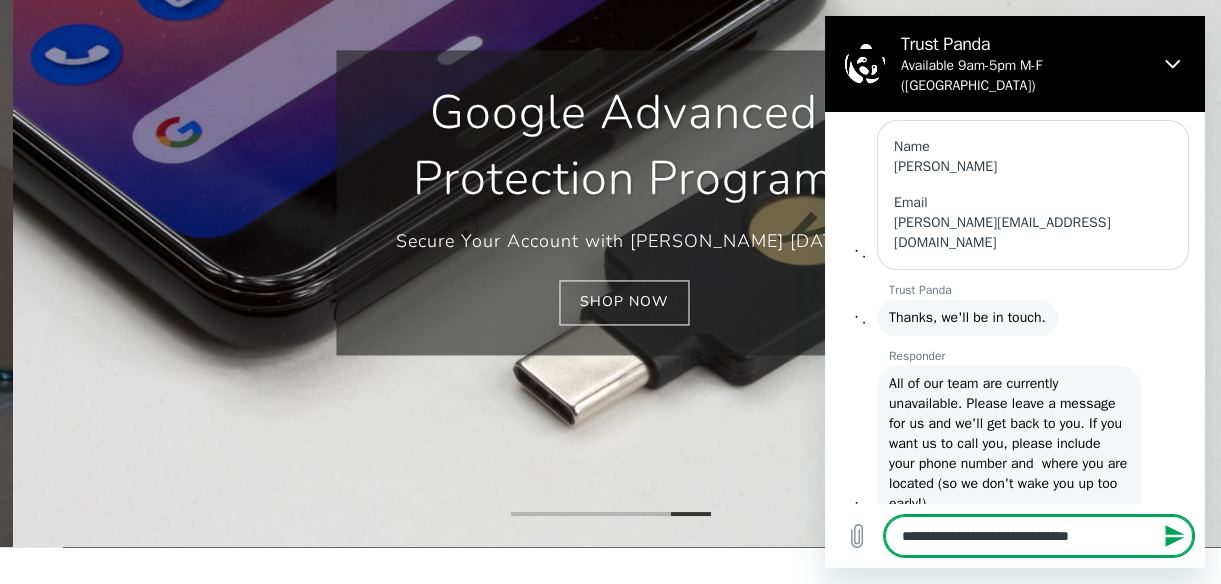 type on "**********" 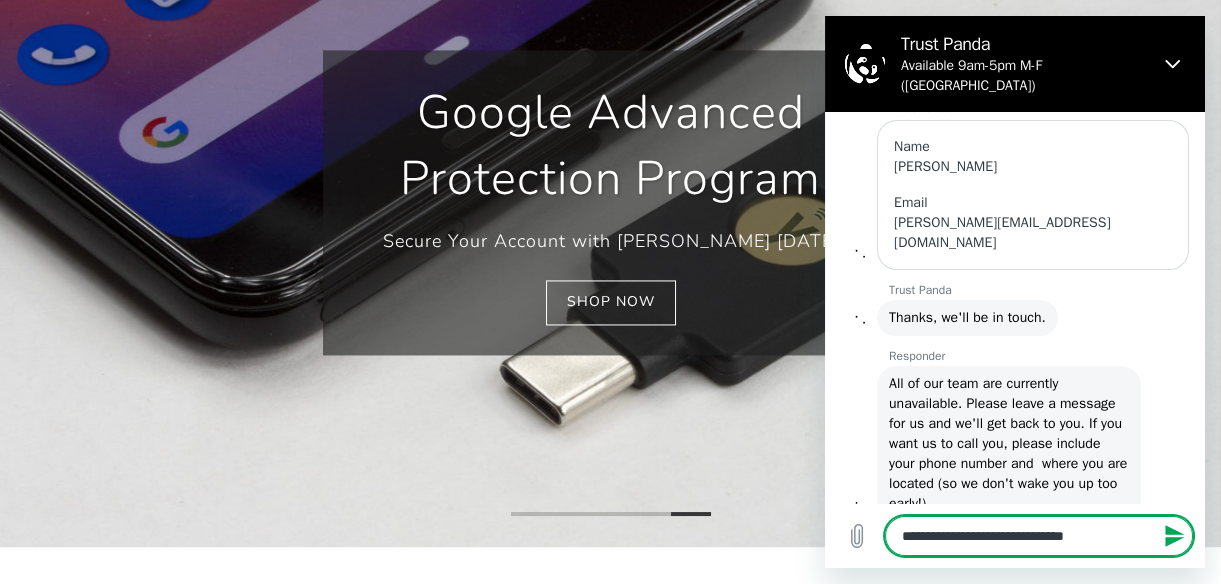 type on "**********" 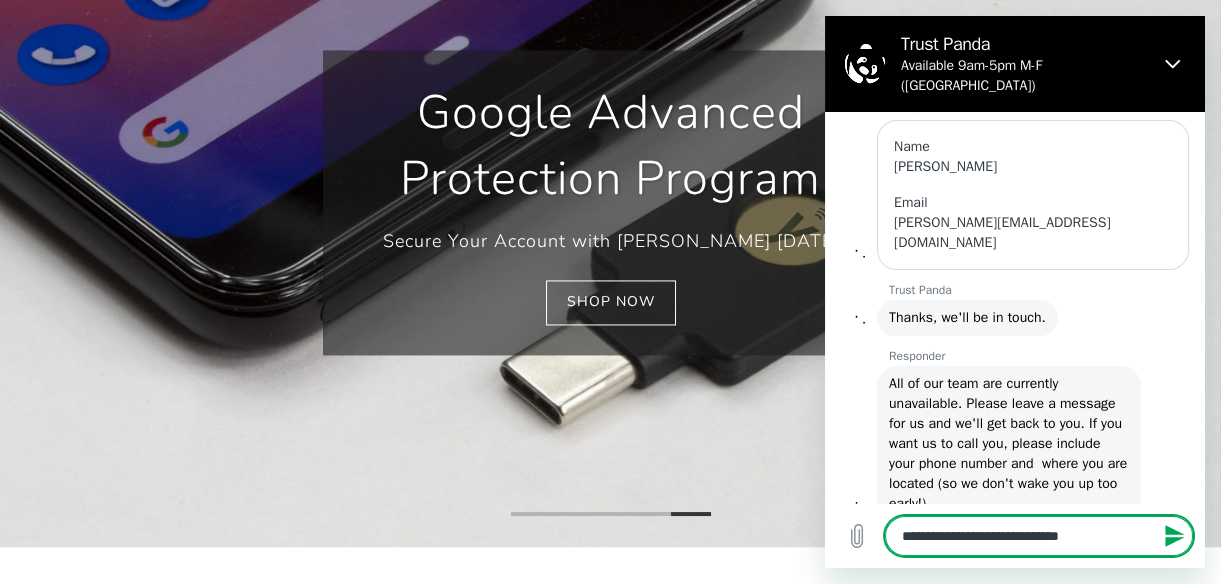 type on "**********" 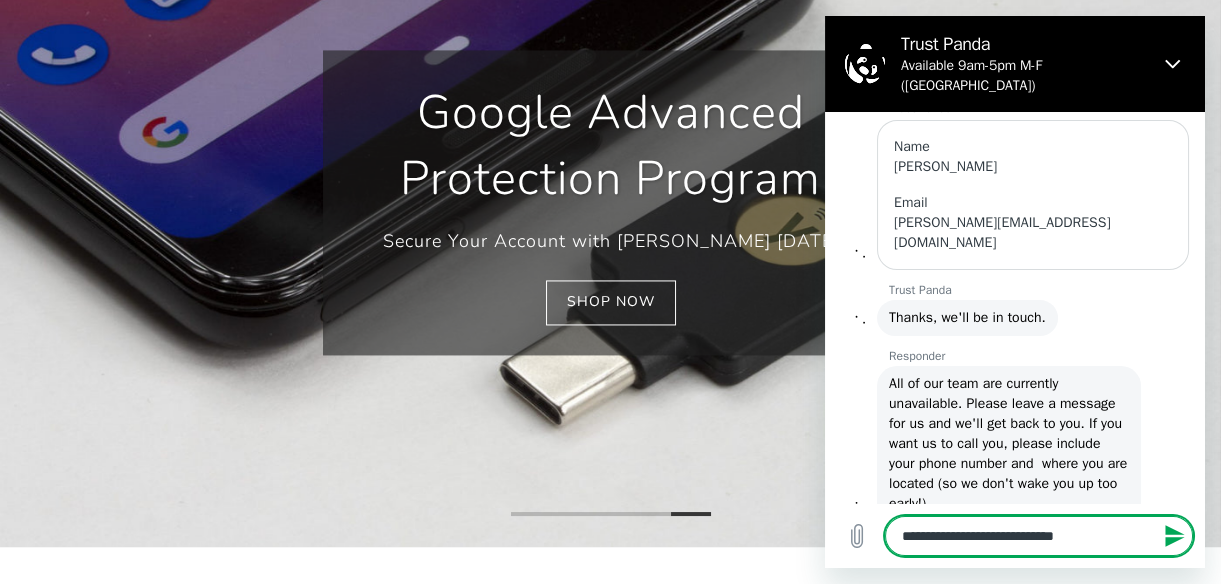 scroll, scrollTop: 0, scrollLeft: 1063, axis: horizontal 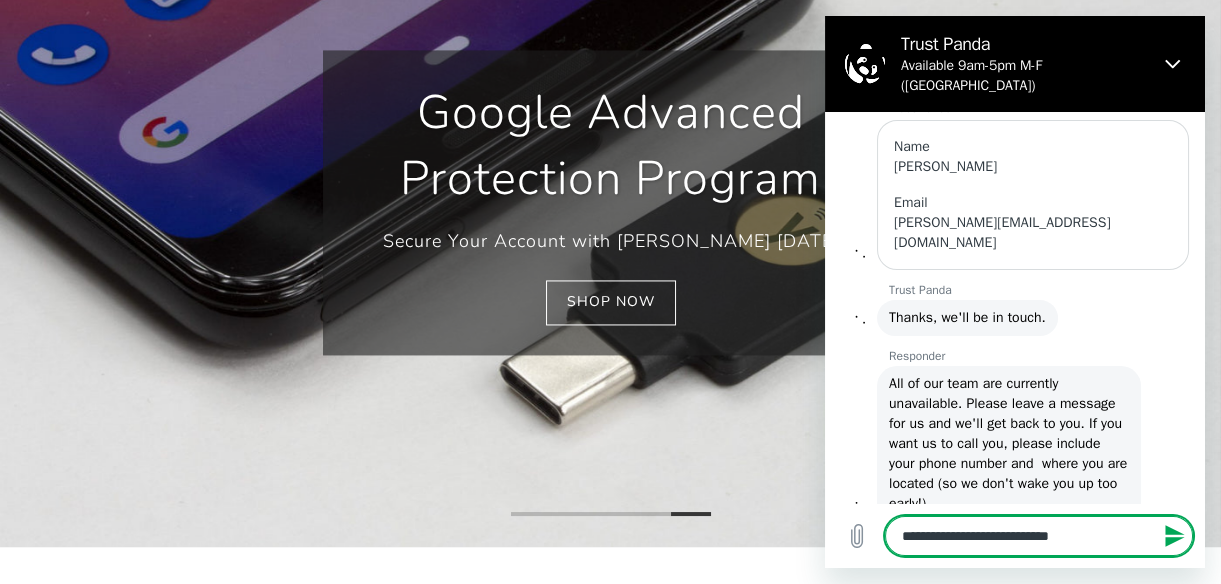 type on "**********" 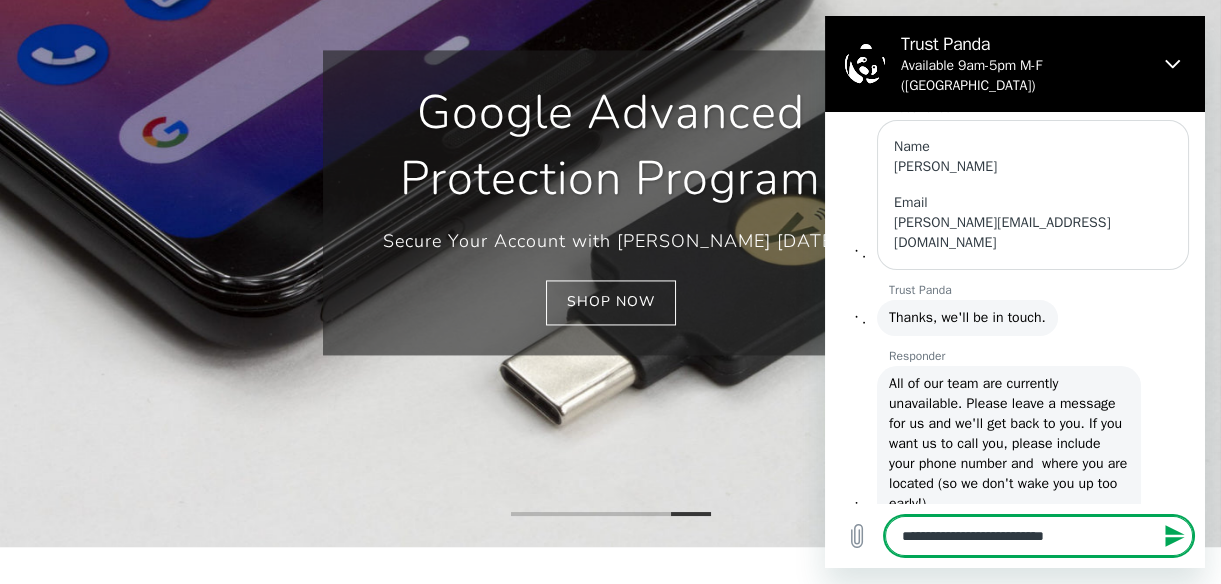 type on "**********" 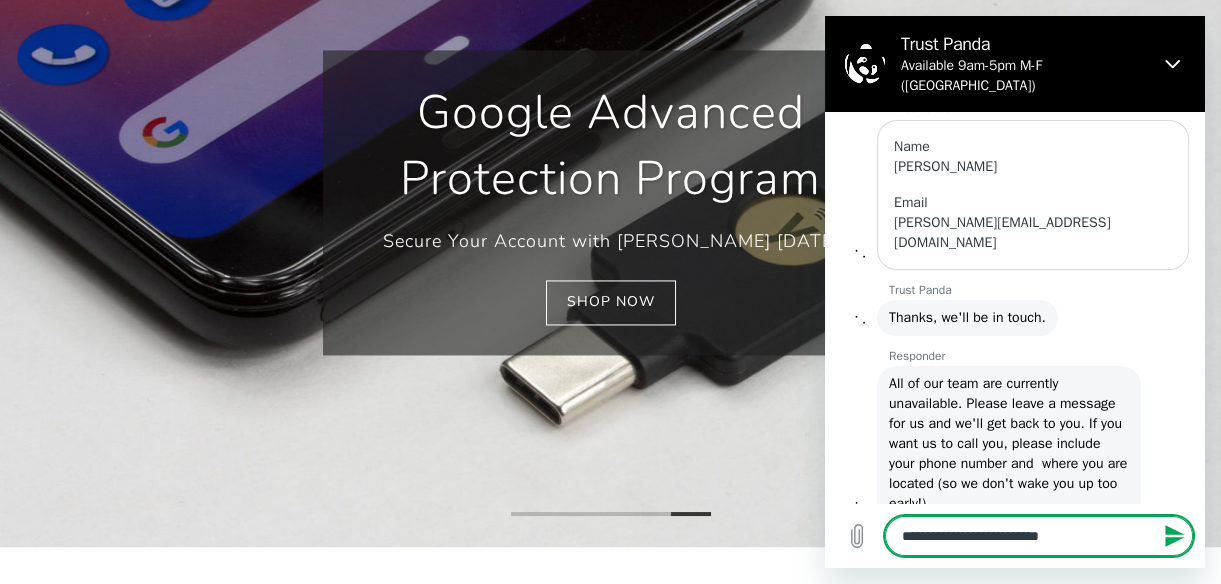 type on "**********" 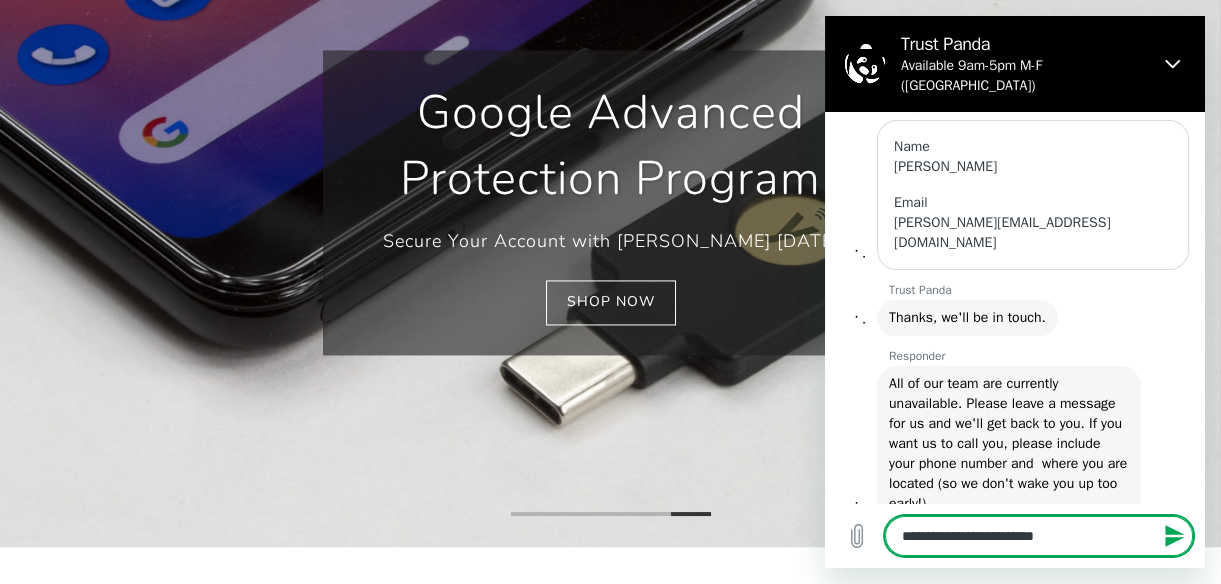 type on "*" 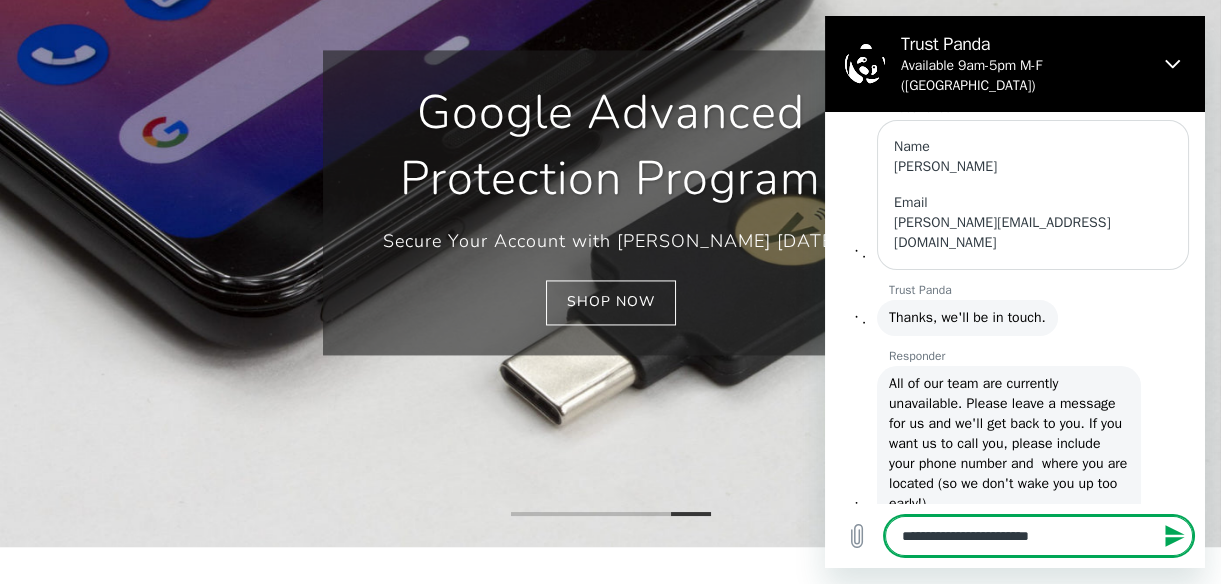 type on "**********" 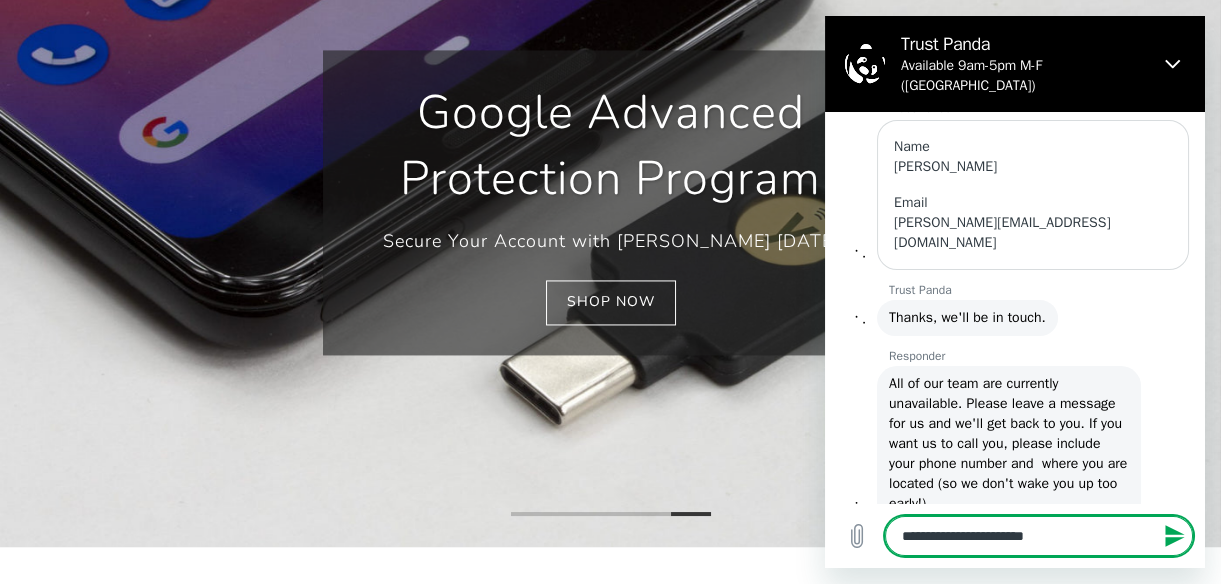 type on "**********" 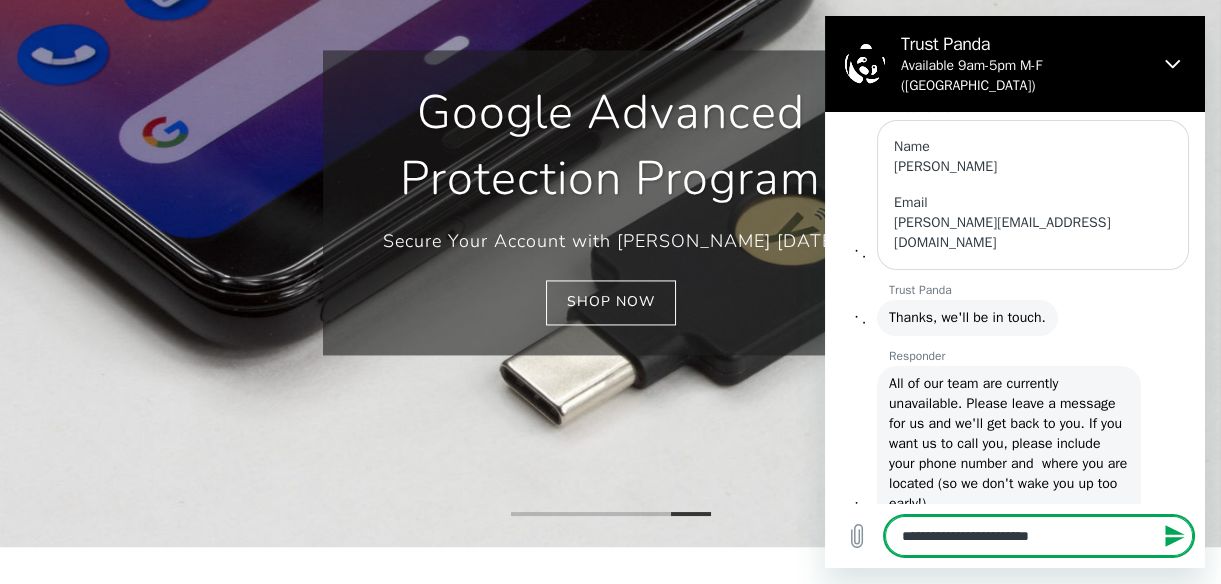 type on "**********" 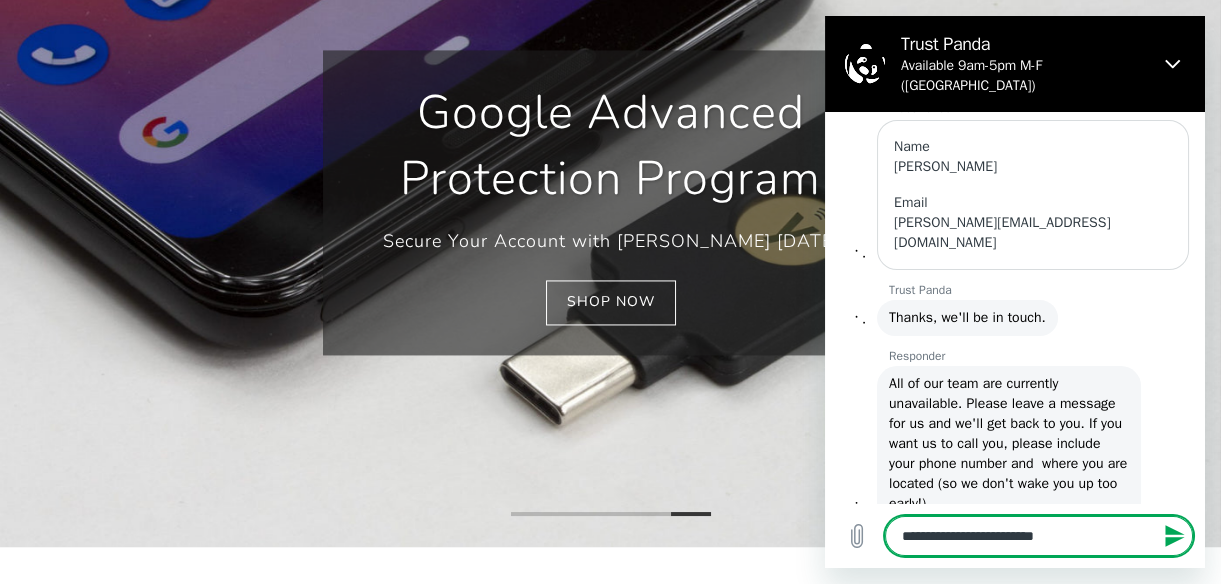 type on "**********" 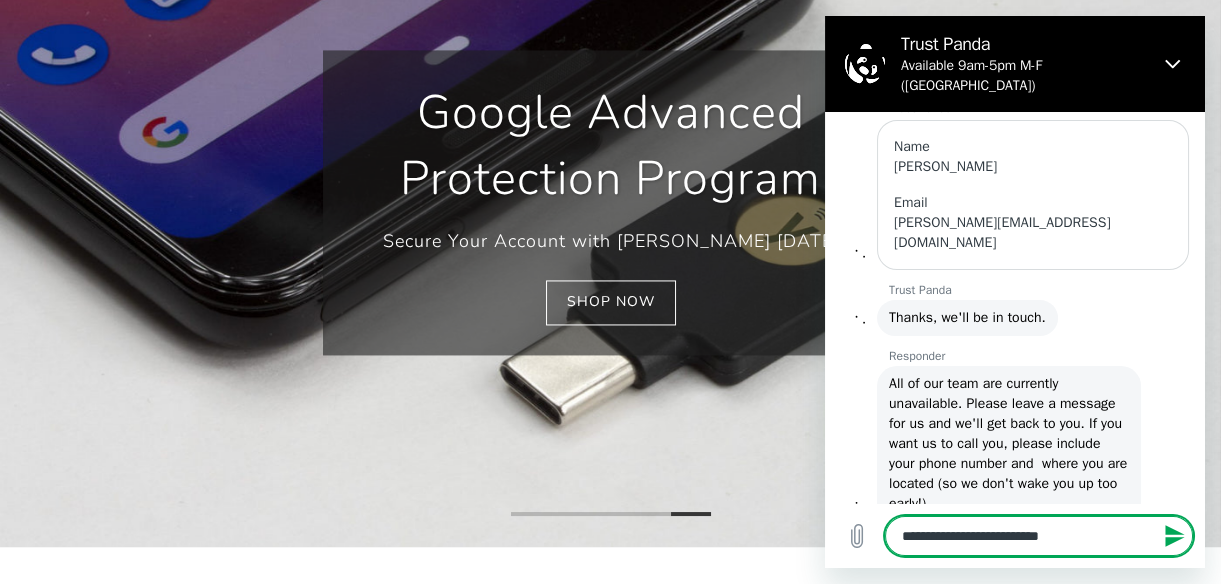 type on "**********" 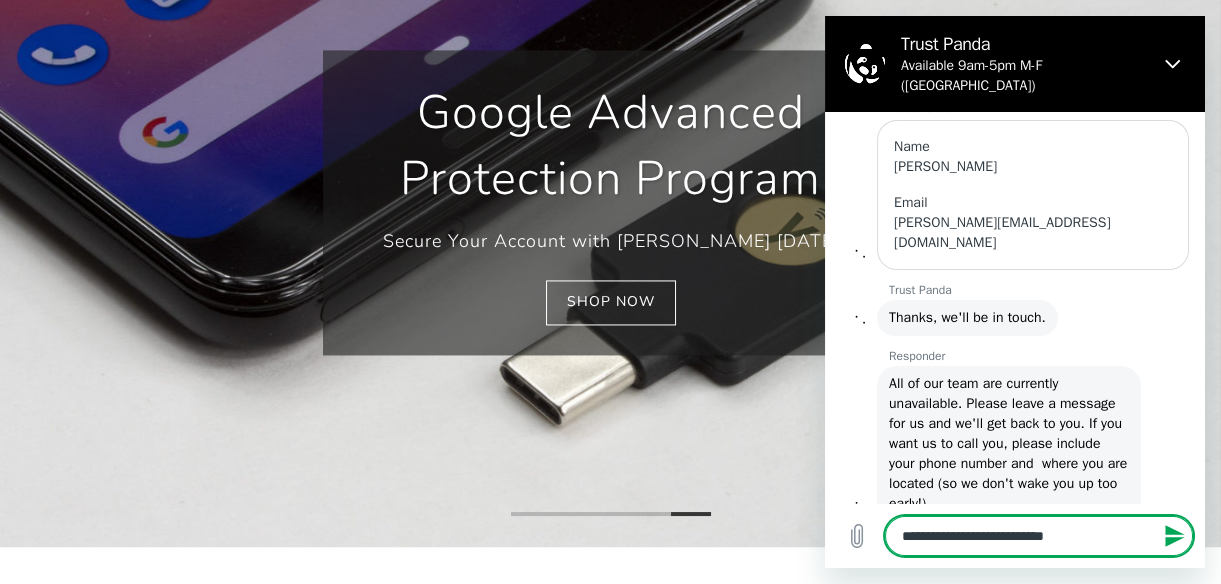 type on "**********" 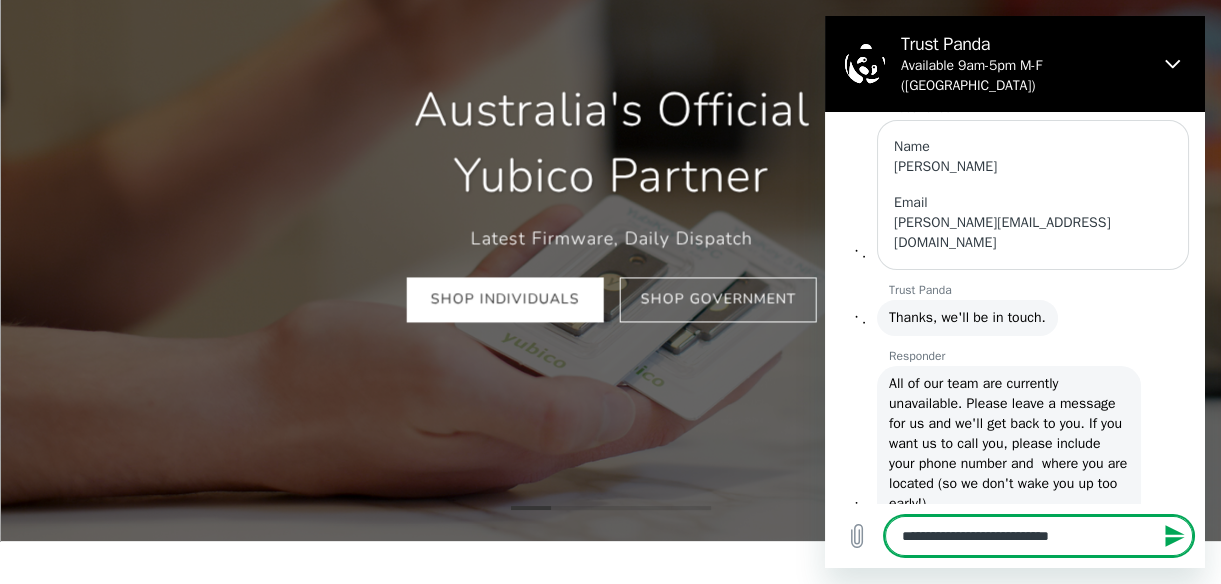 type on "**********" 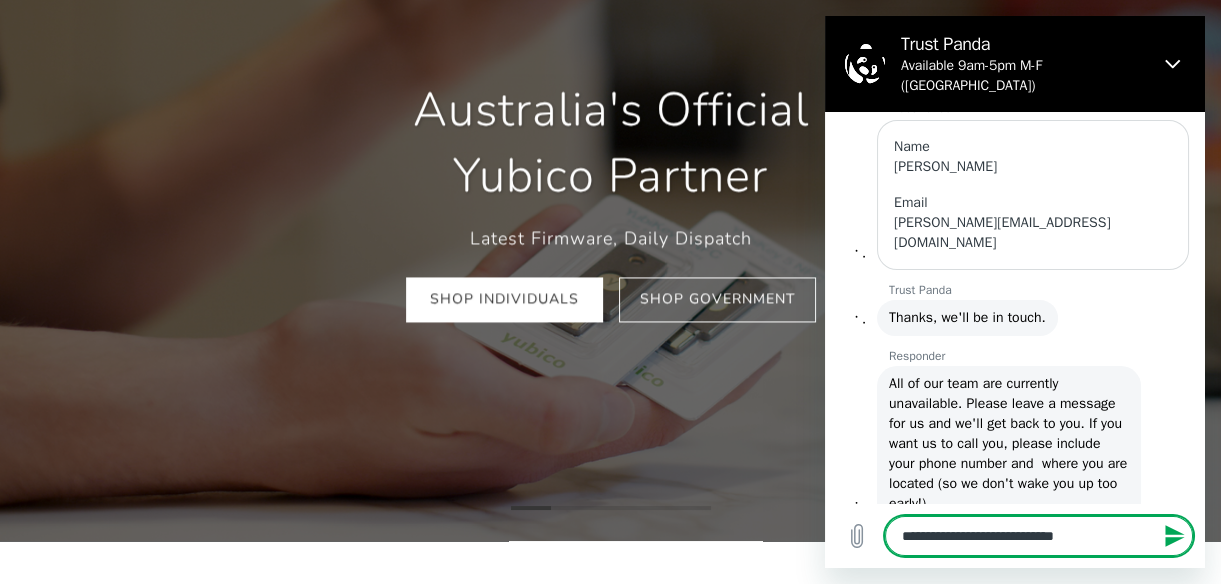 type on "**********" 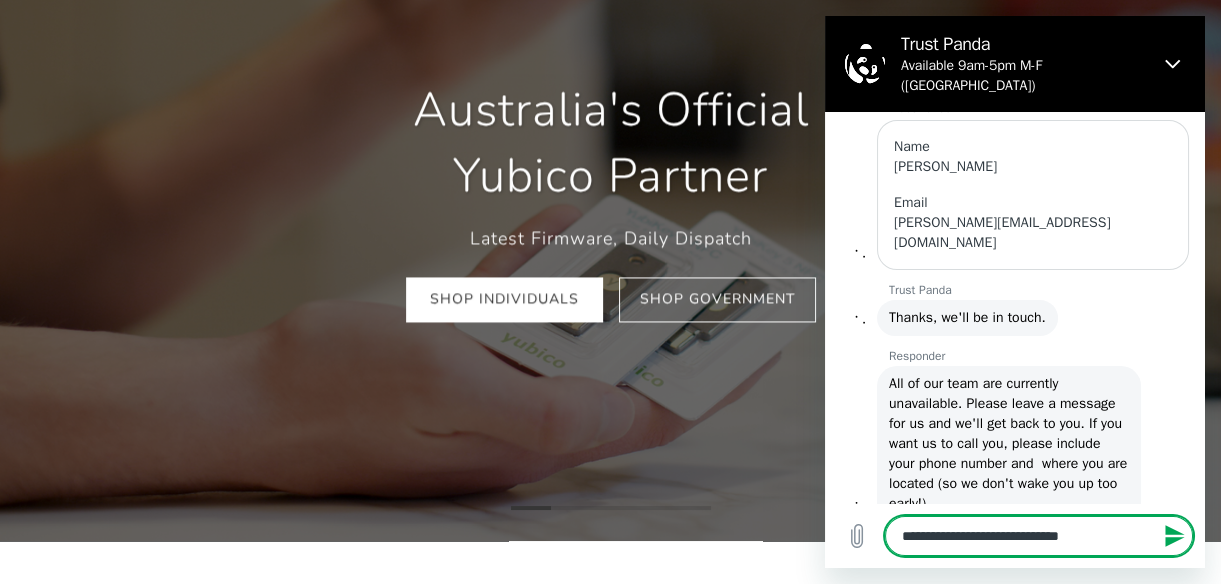 type on "**********" 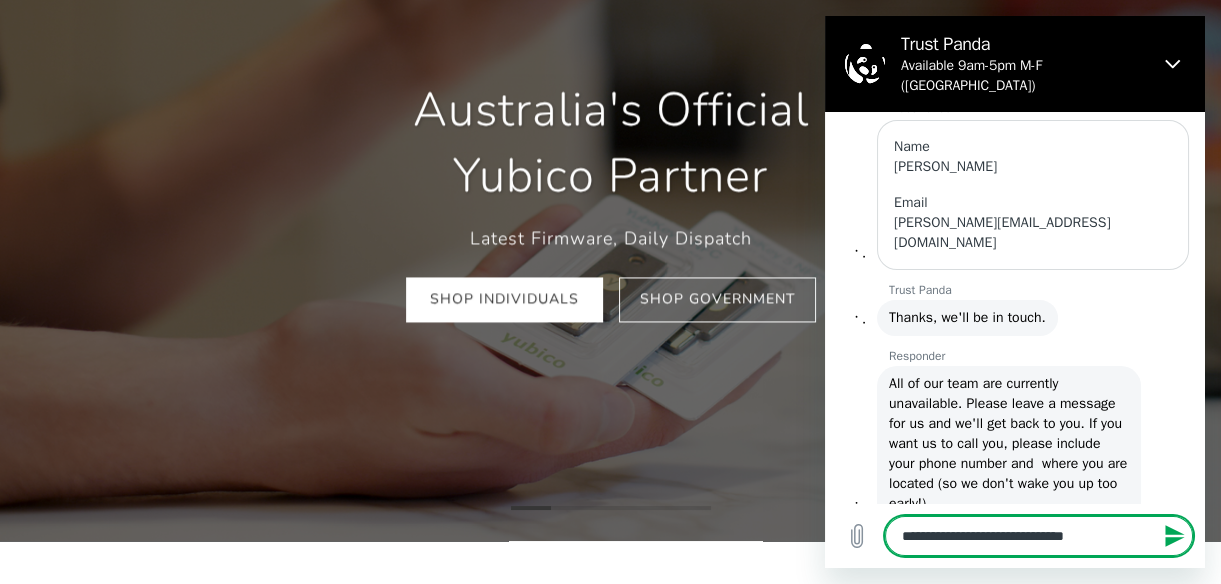 type on "**********" 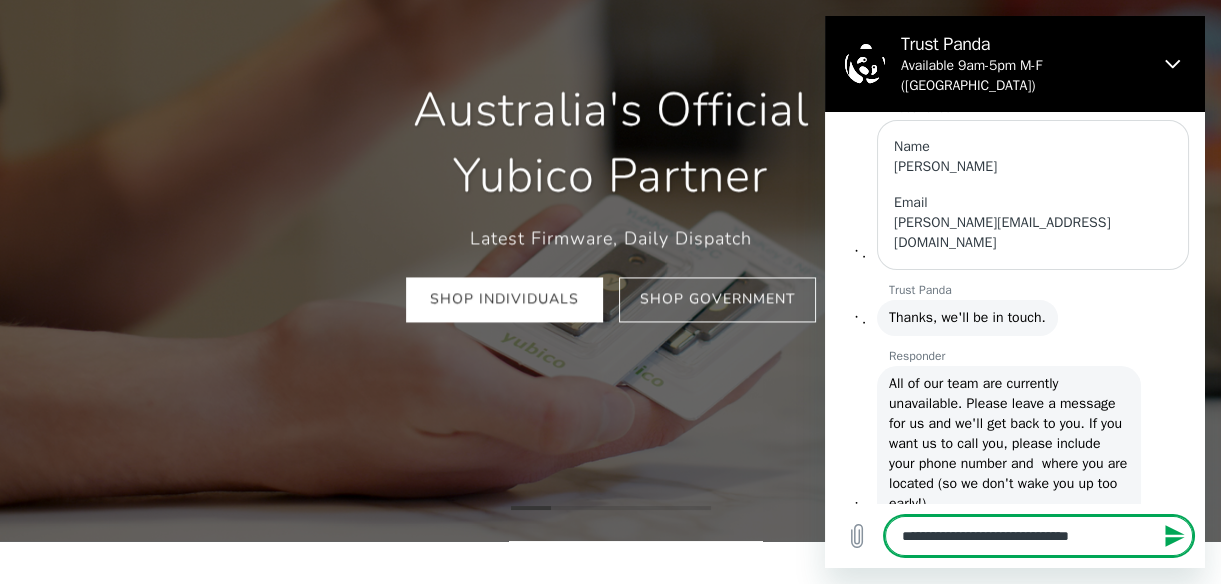 type on "**********" 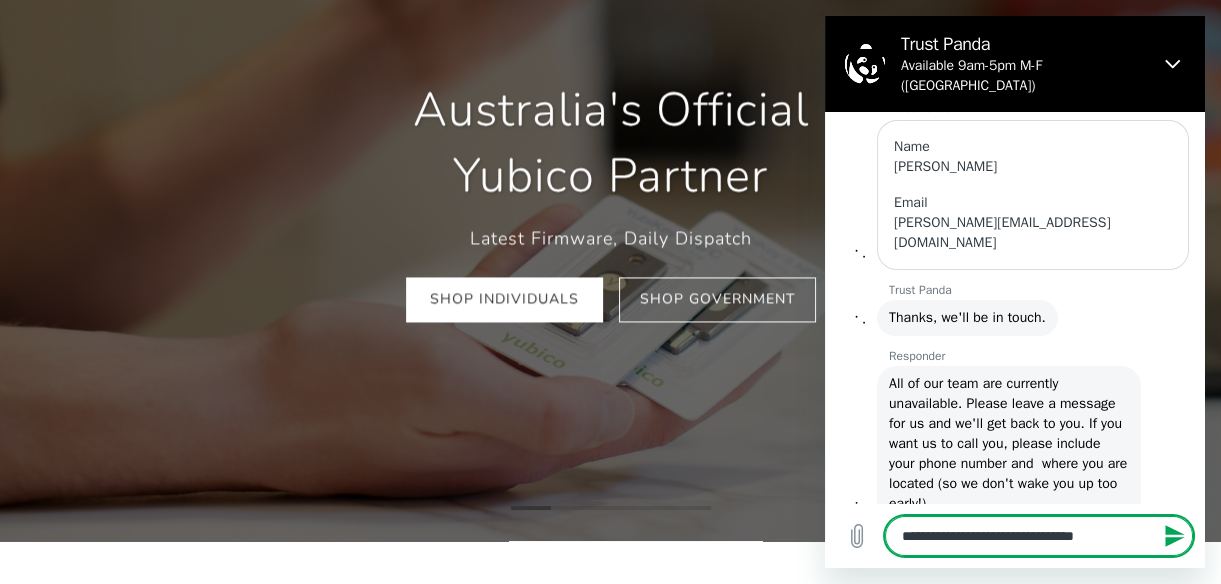 type on "**********" 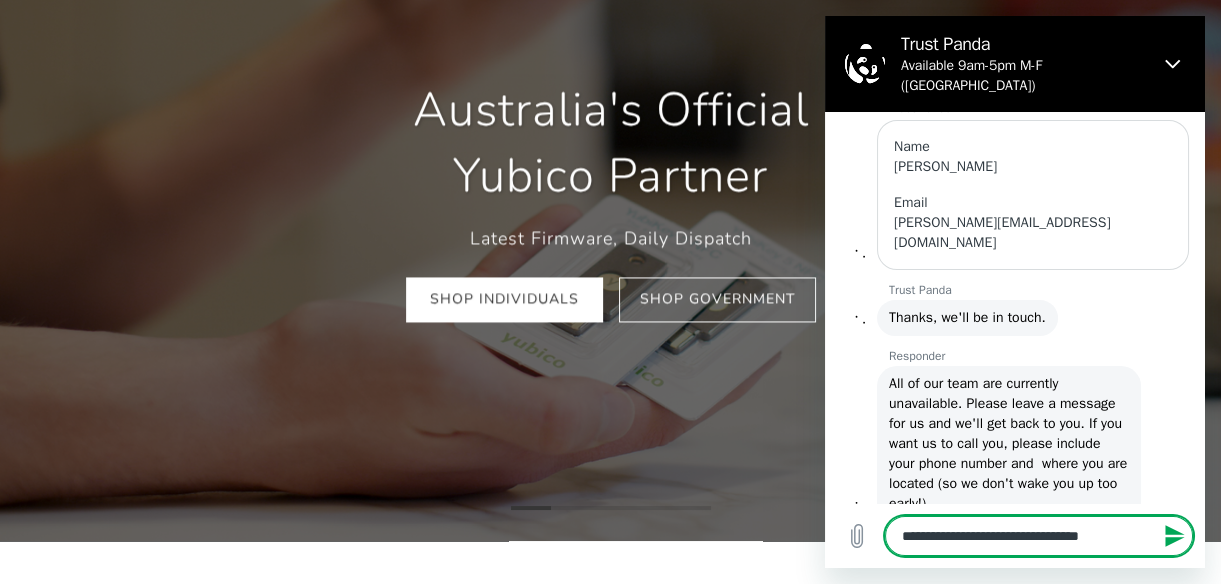 type on "**********" 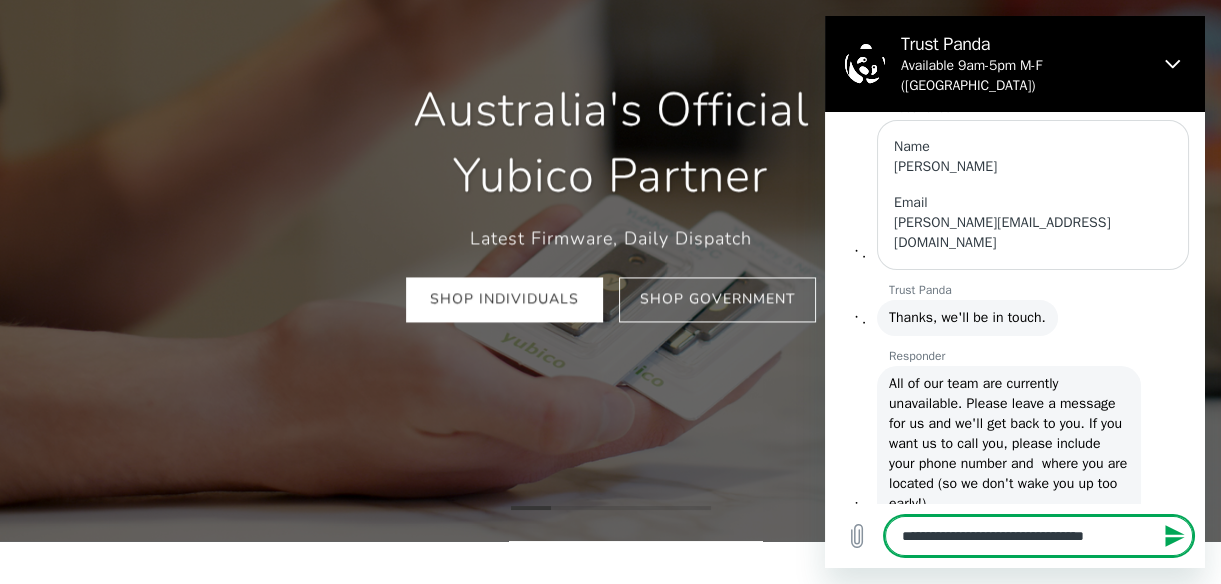 type on "**********" 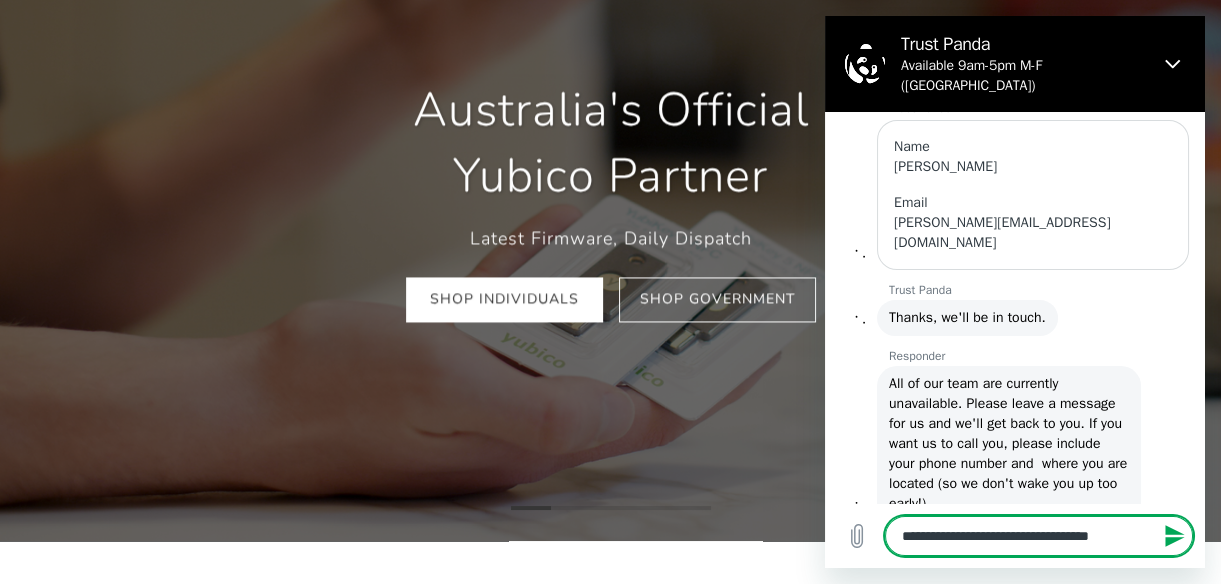 type on "**********" 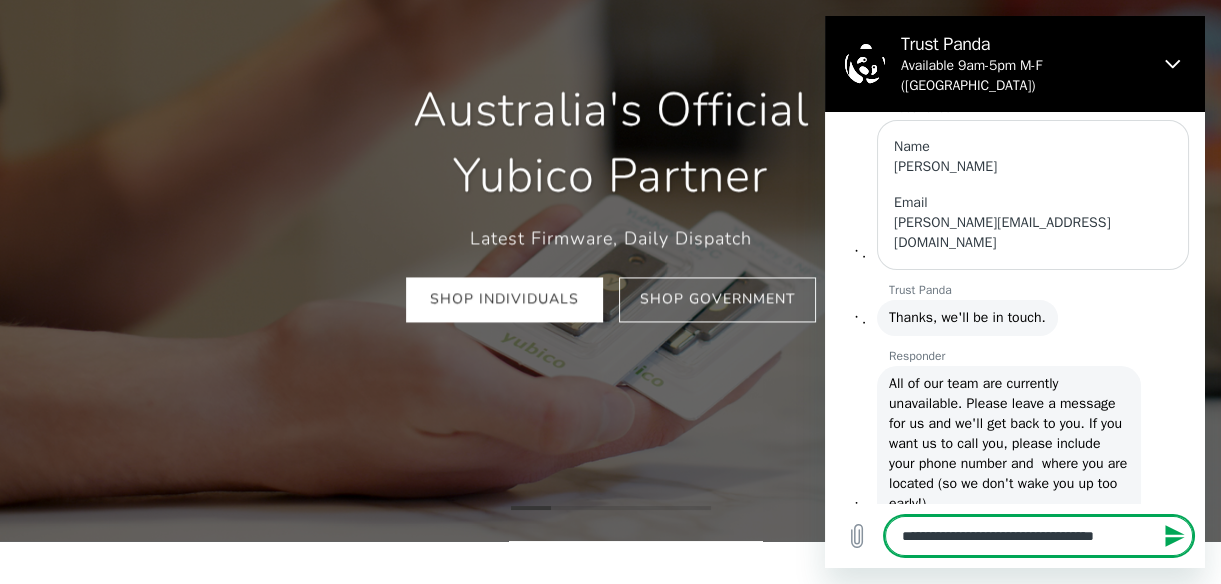 type on "*" 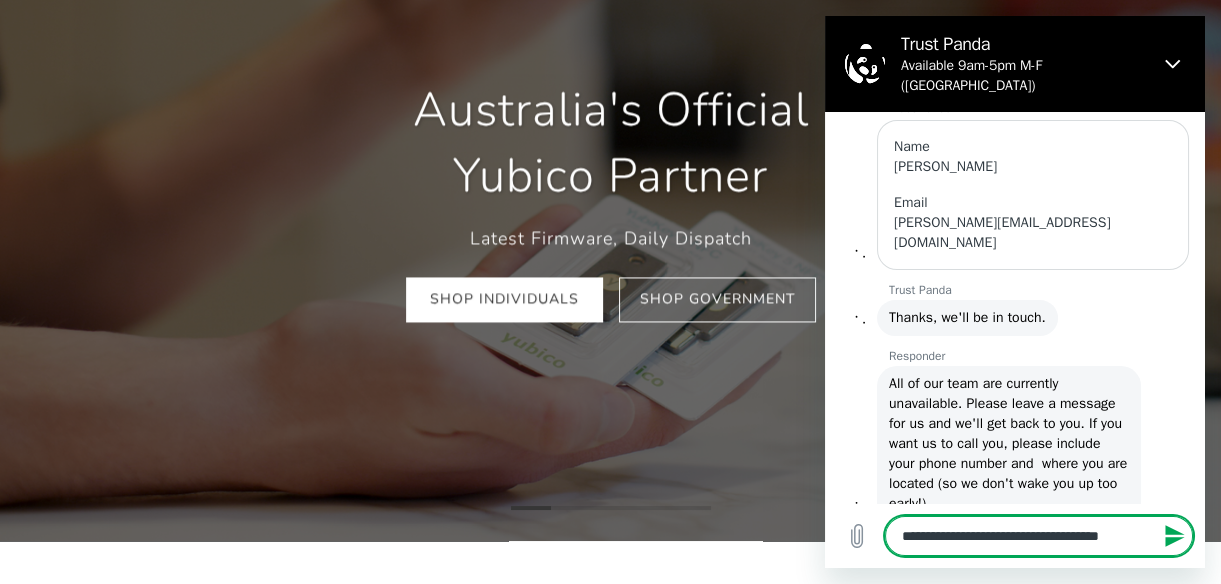 type on "**********" 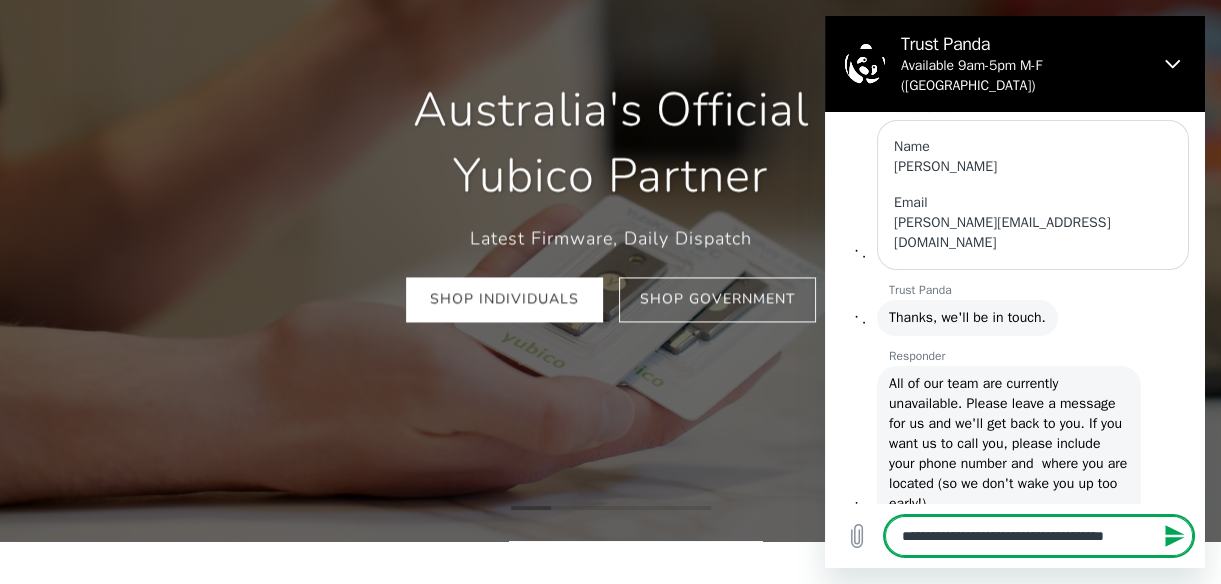 type on "**********" 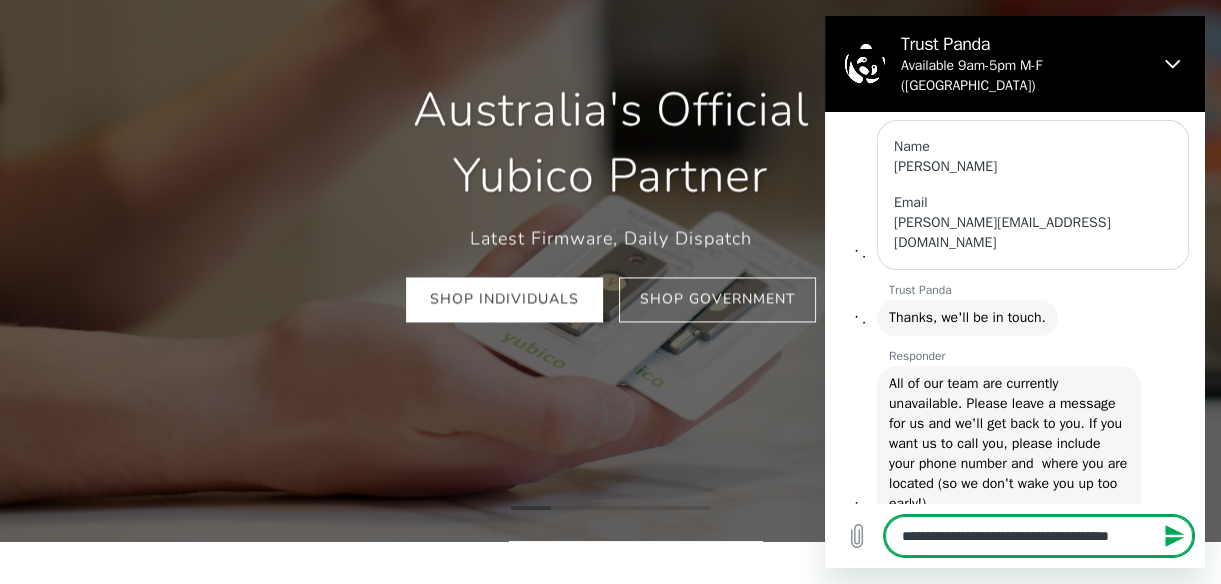 type on "**********" 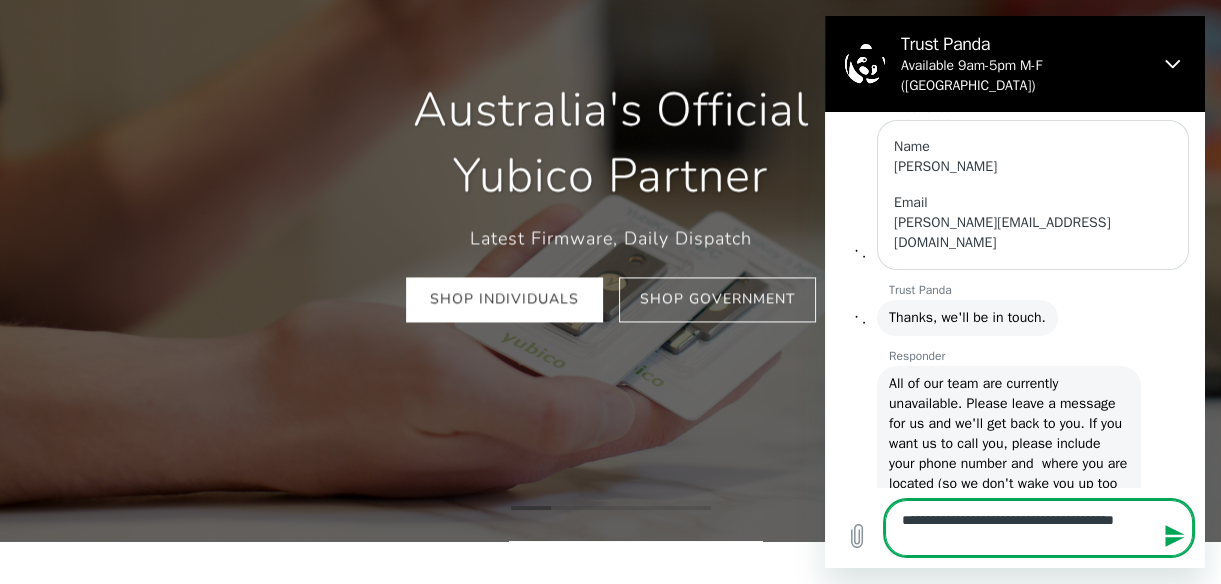 type on "**********" 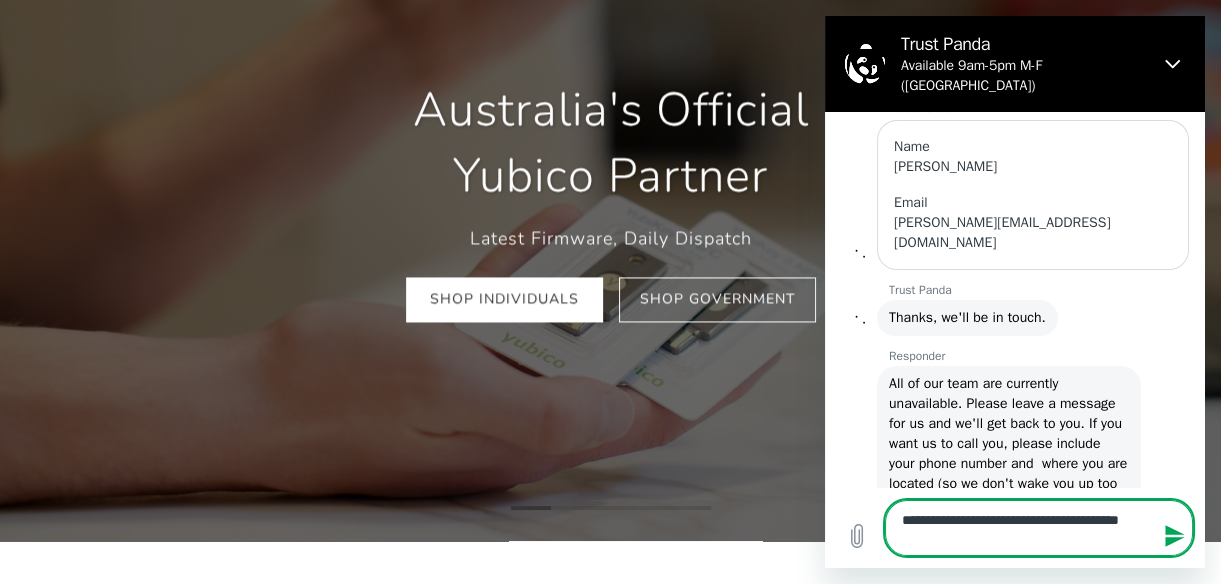 type on "**********" 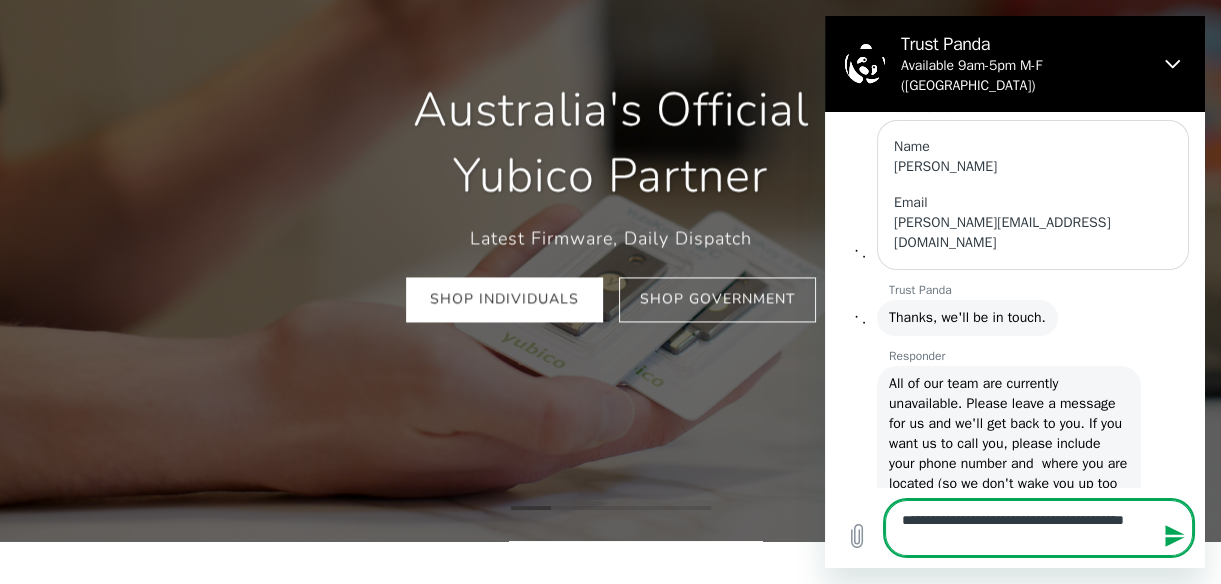 scroll, scrollTop: 0, scrollLeft: 1276, axis: horizontal 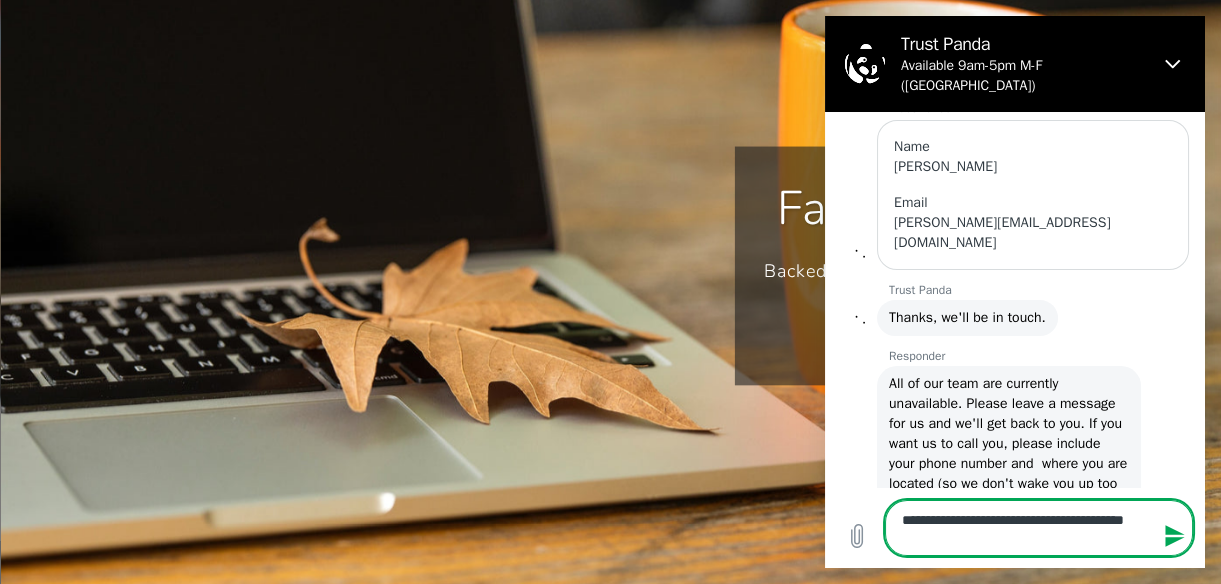 type on "**********" 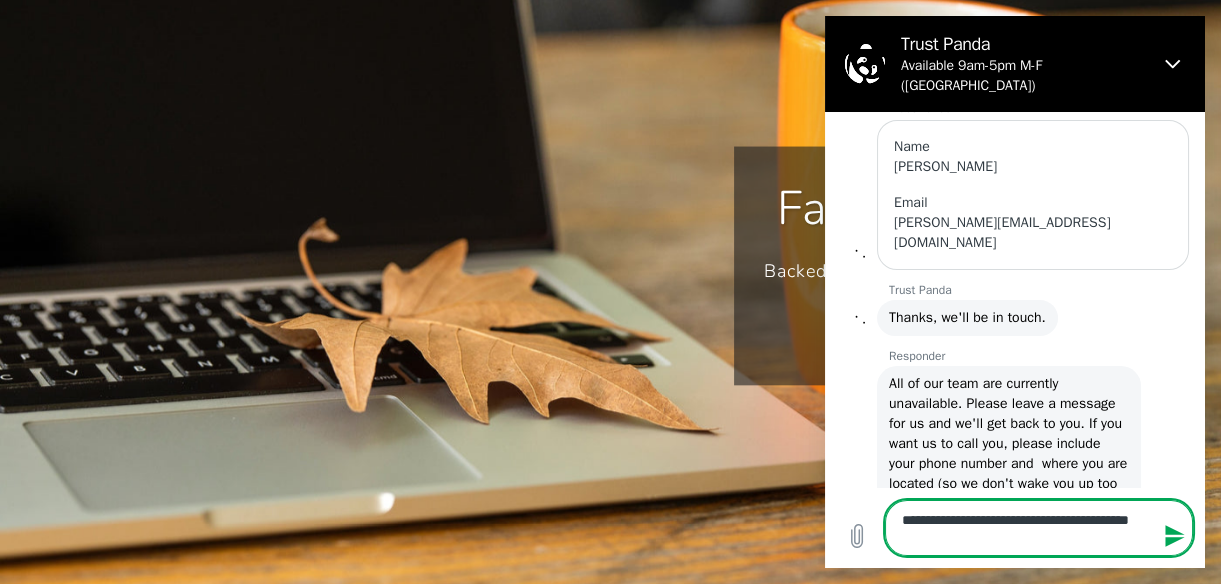 type on "**********" 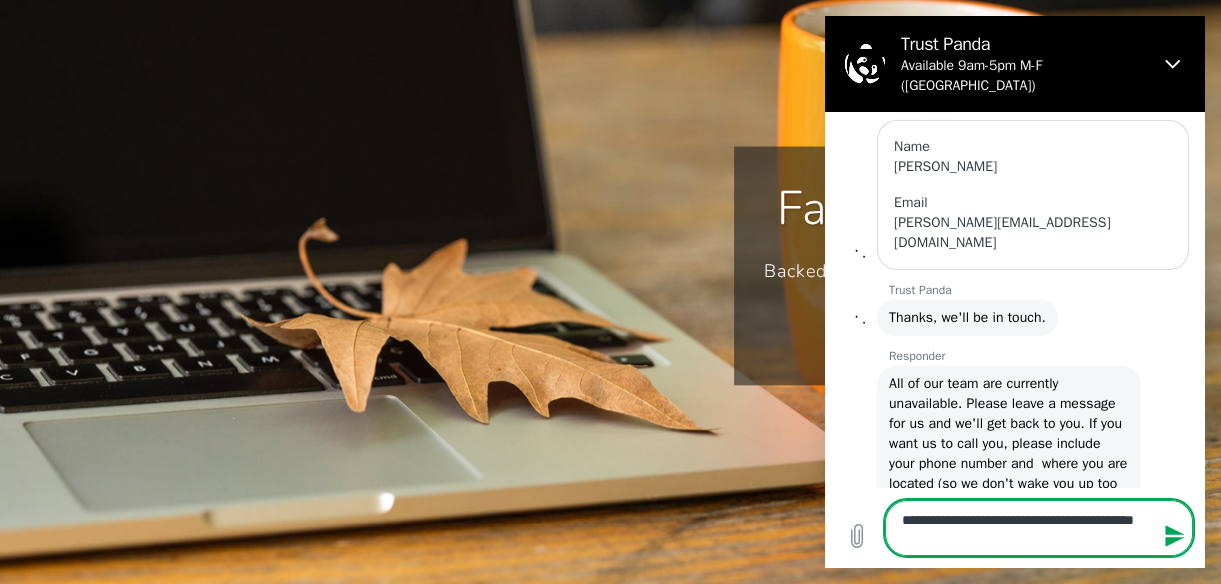 type on "**********" 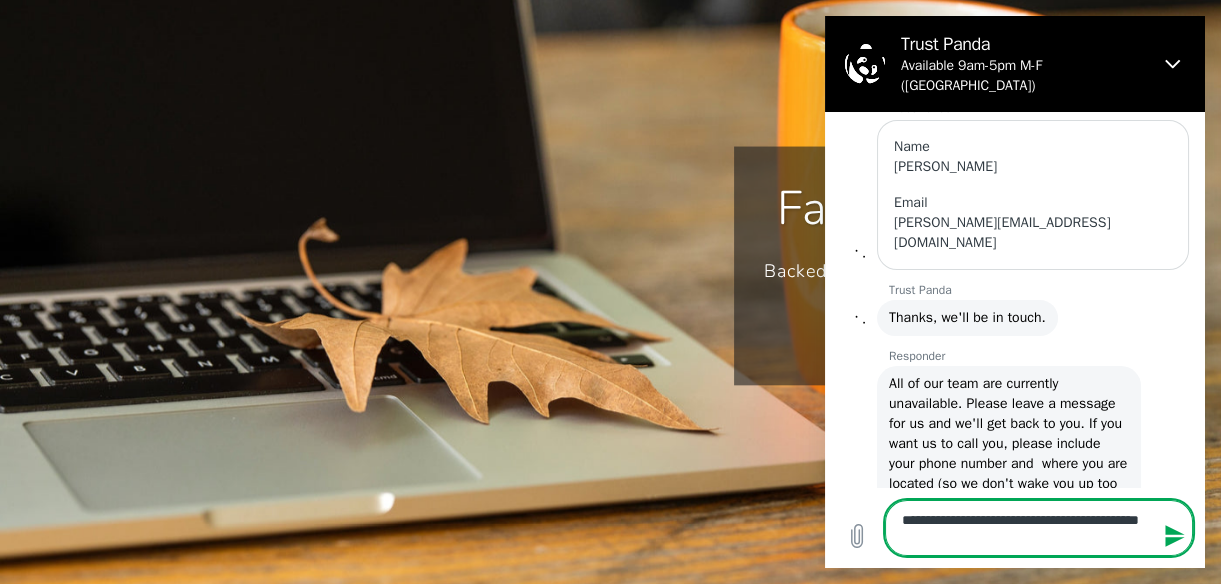 type on "**********" 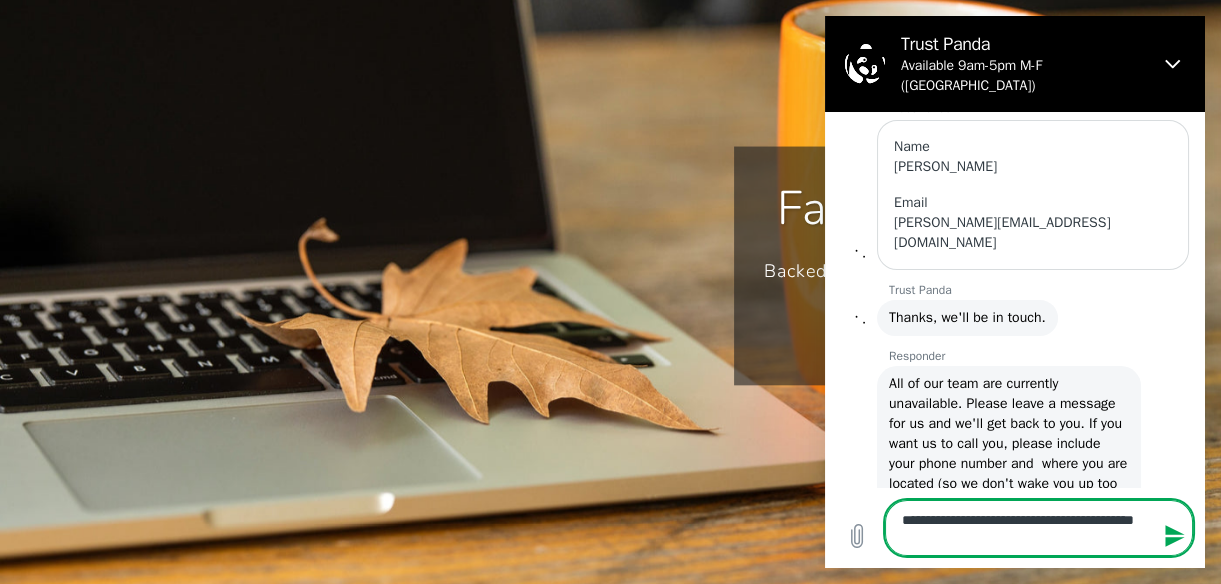 type on "**********" 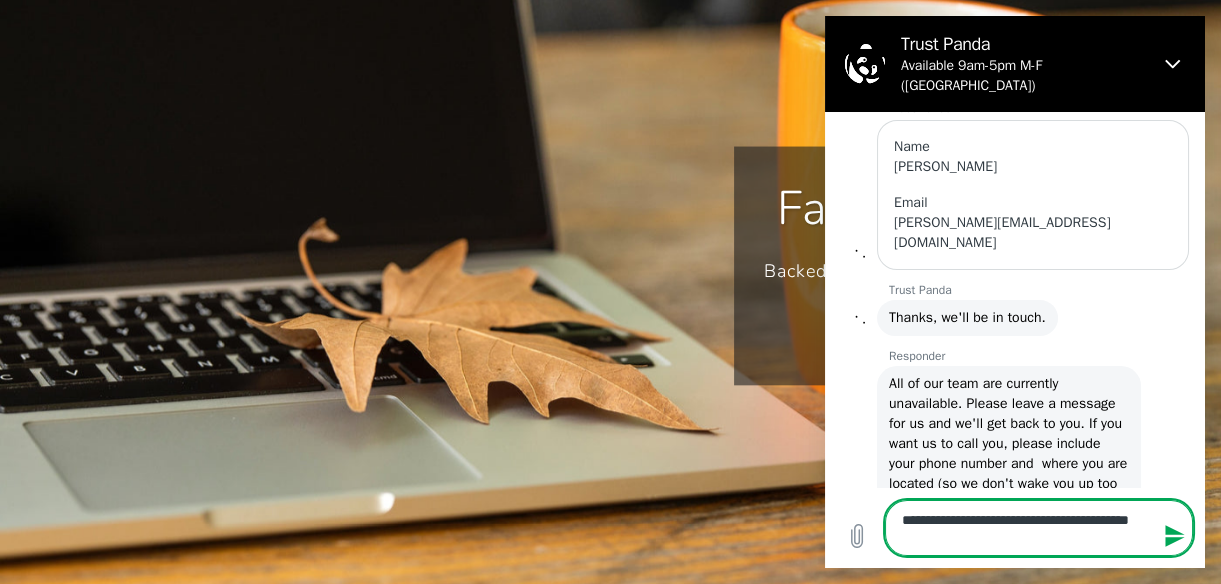 type on "**********" 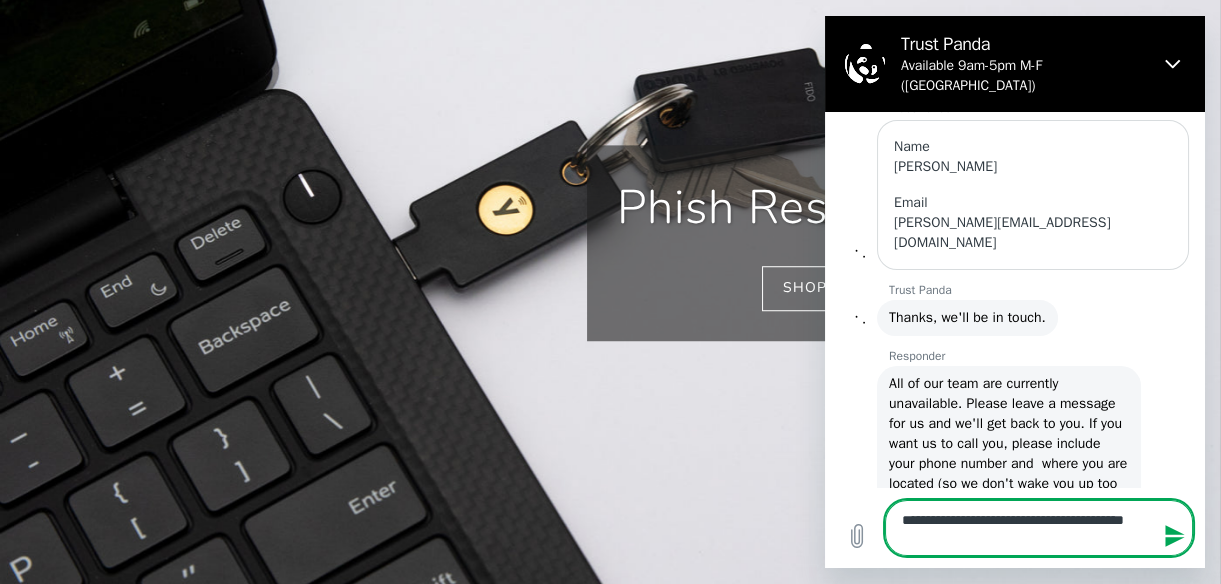 type on "**********" 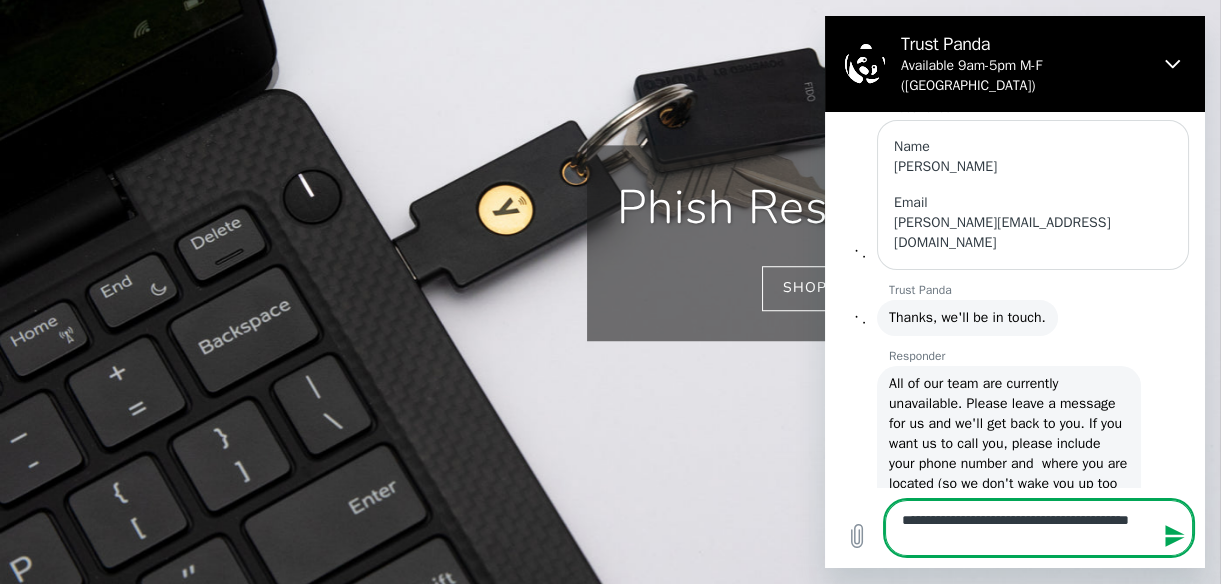 type on "**********" 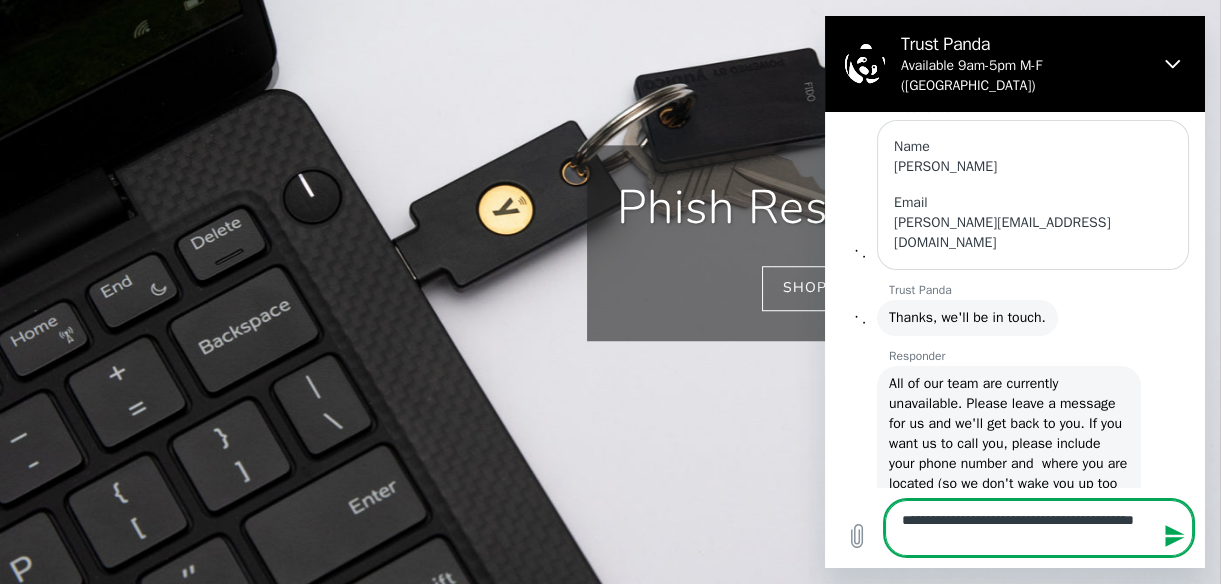 type on "**********" 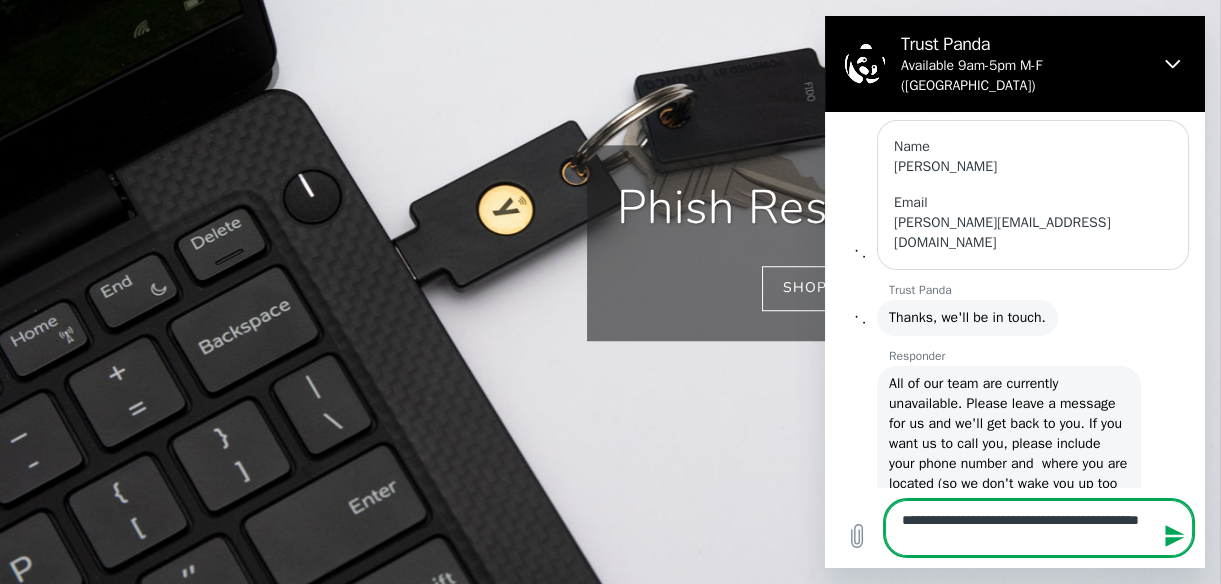 type on "*" 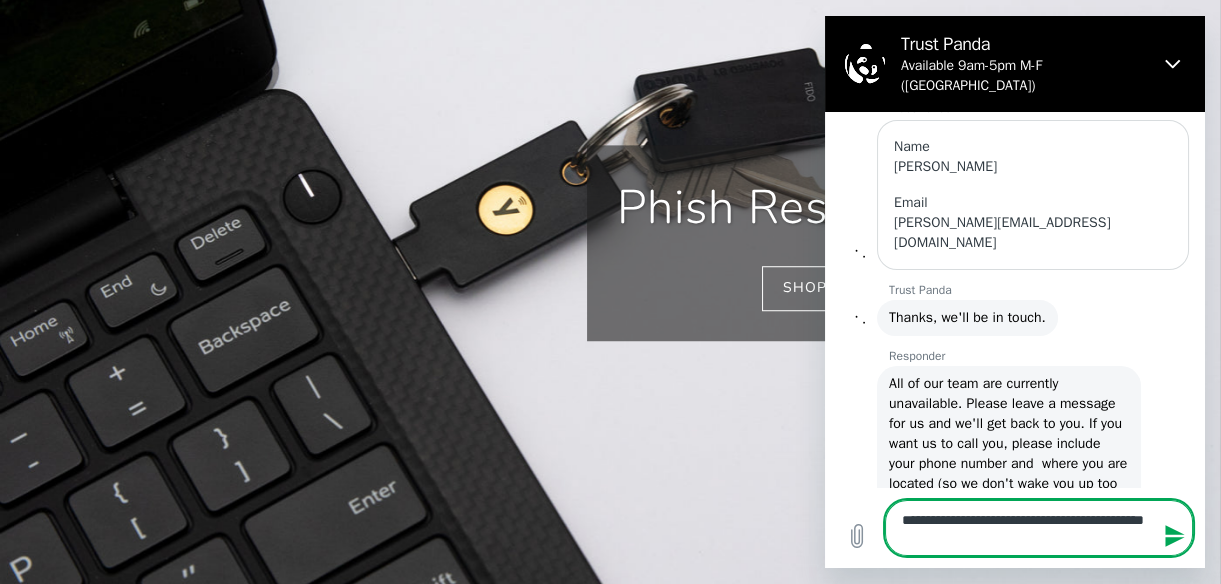 type on "**********" 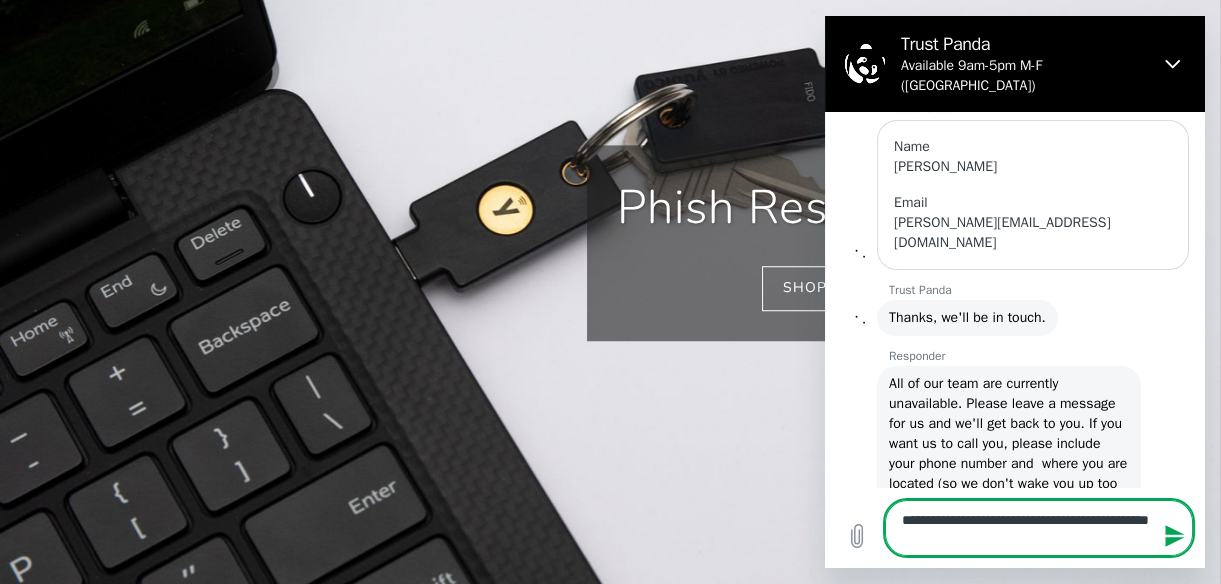 type on "**********" 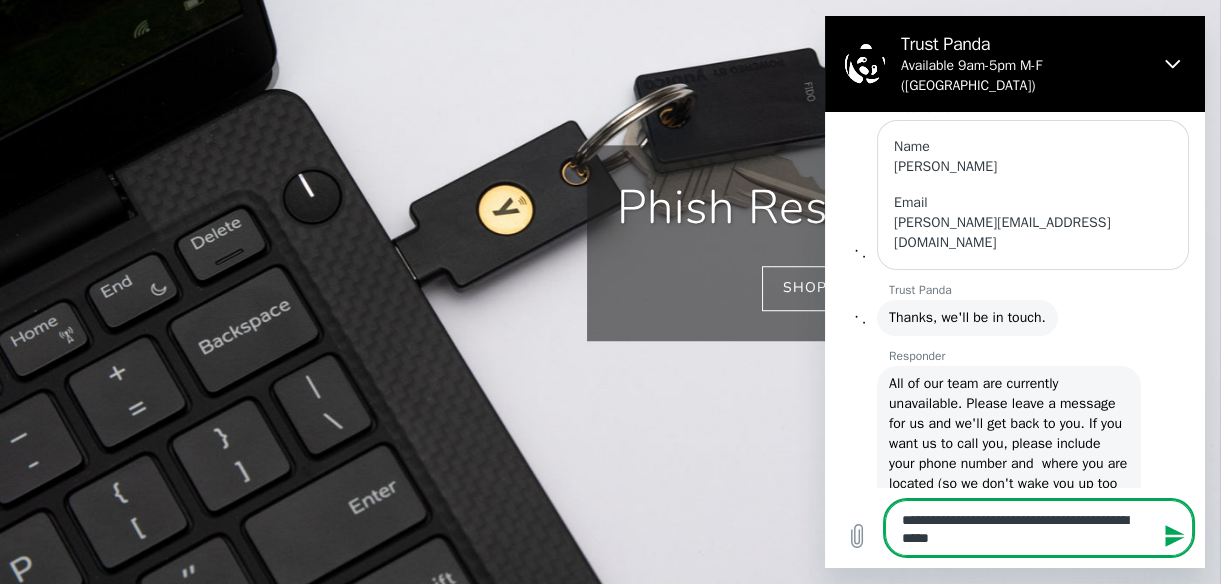 type on "**********" 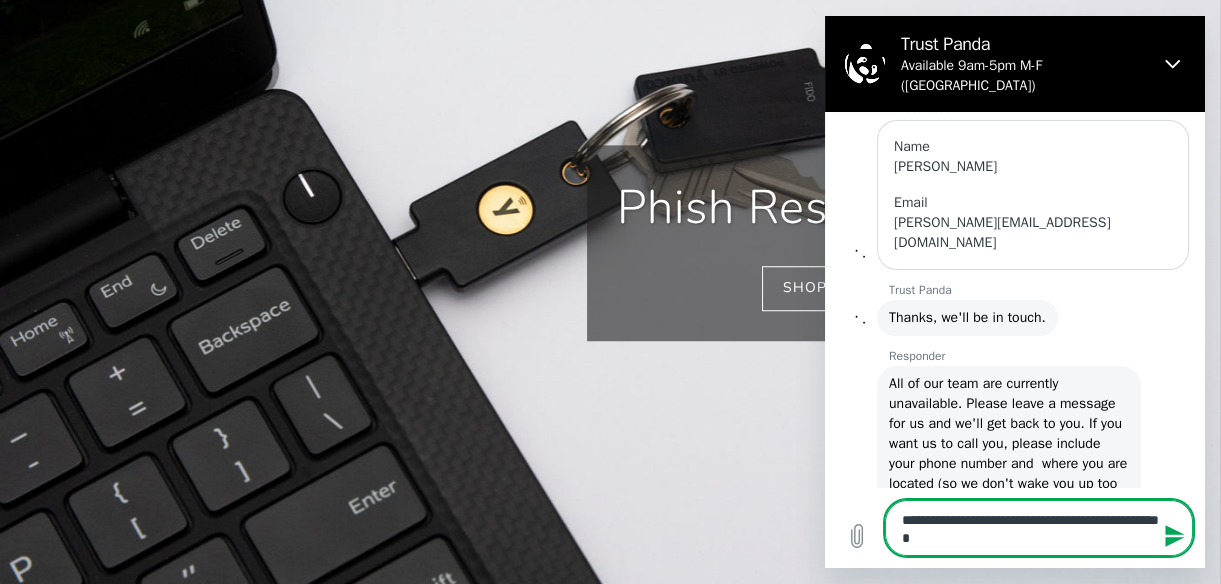type on "**********" 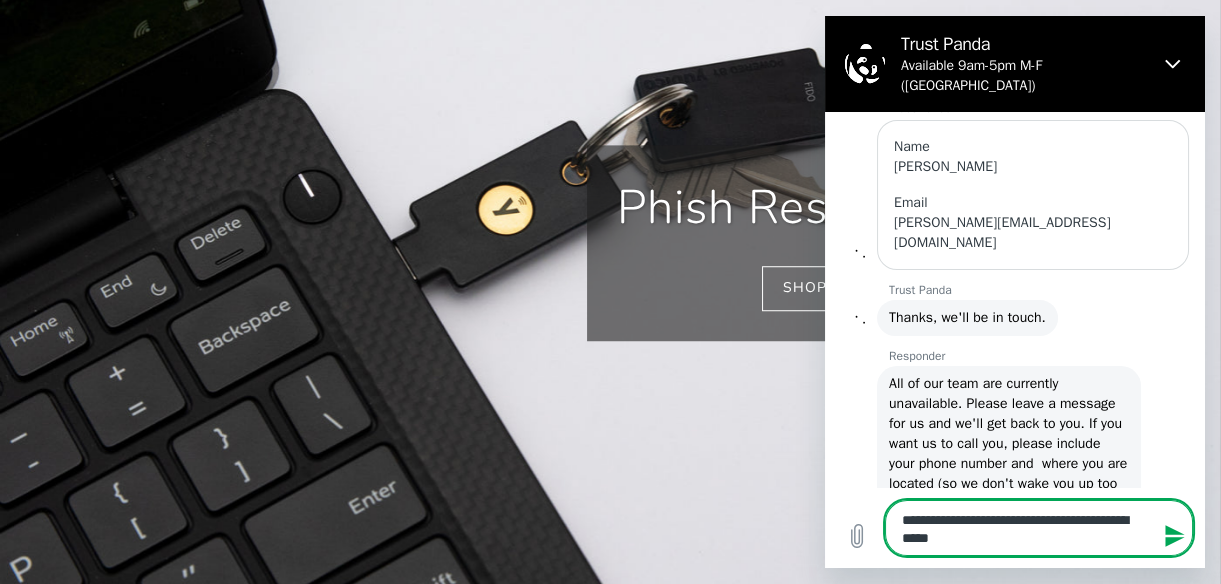 type on "**********" 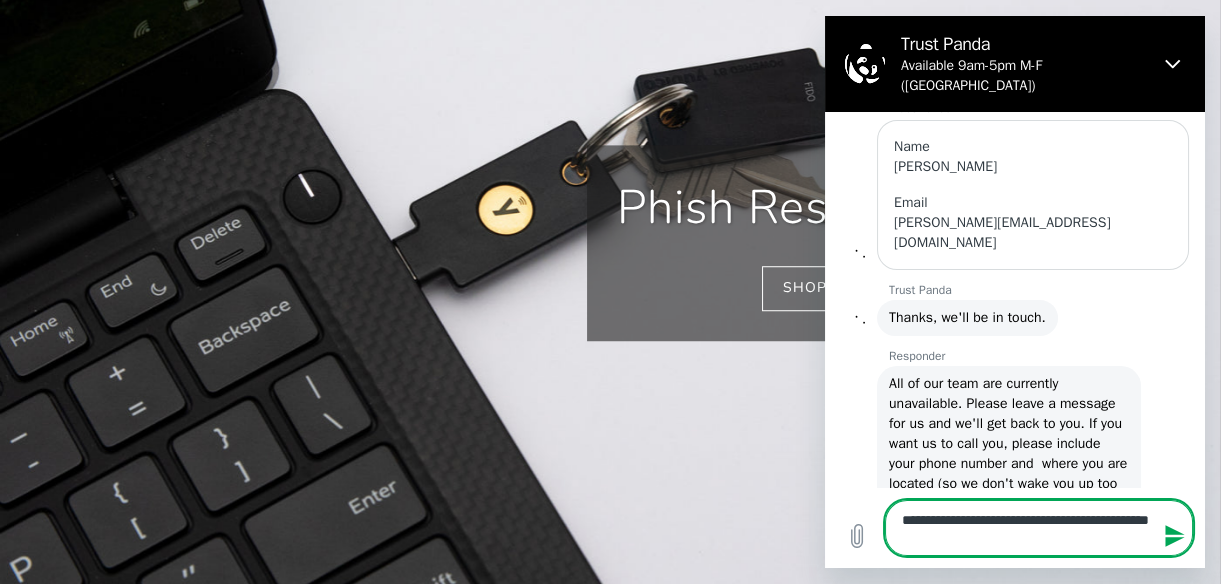 type on "**********" 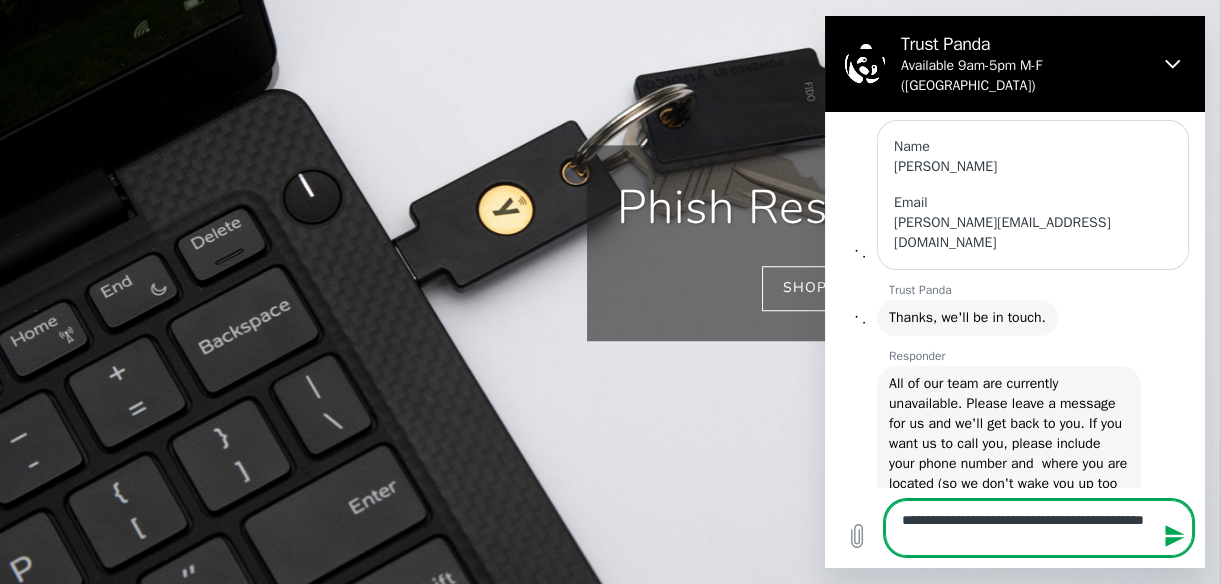 type on "**********" 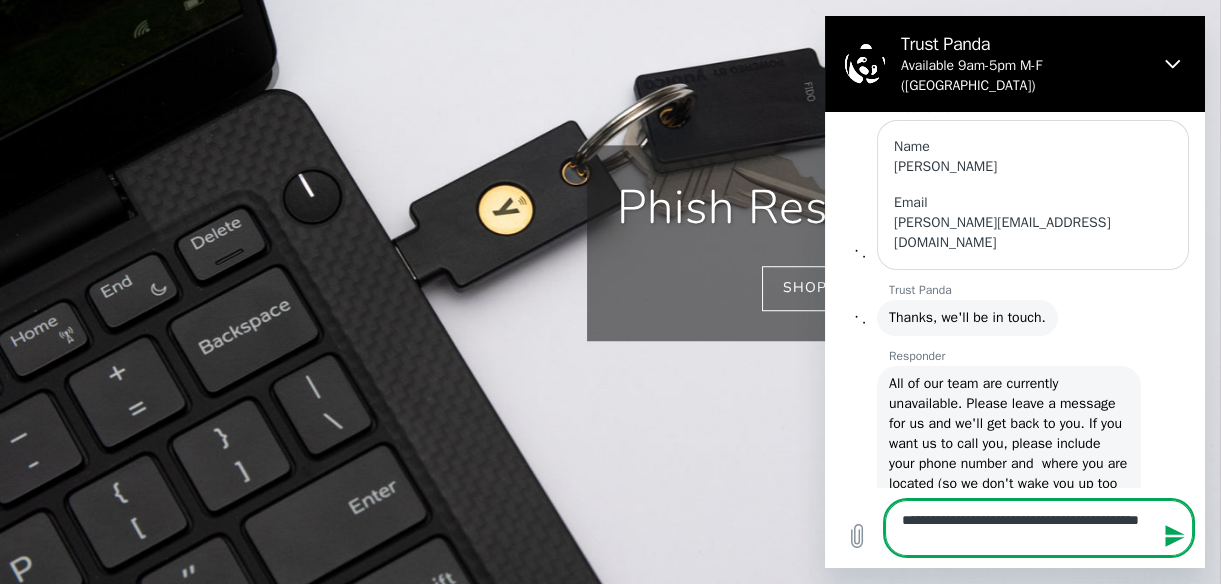 type on "**********" 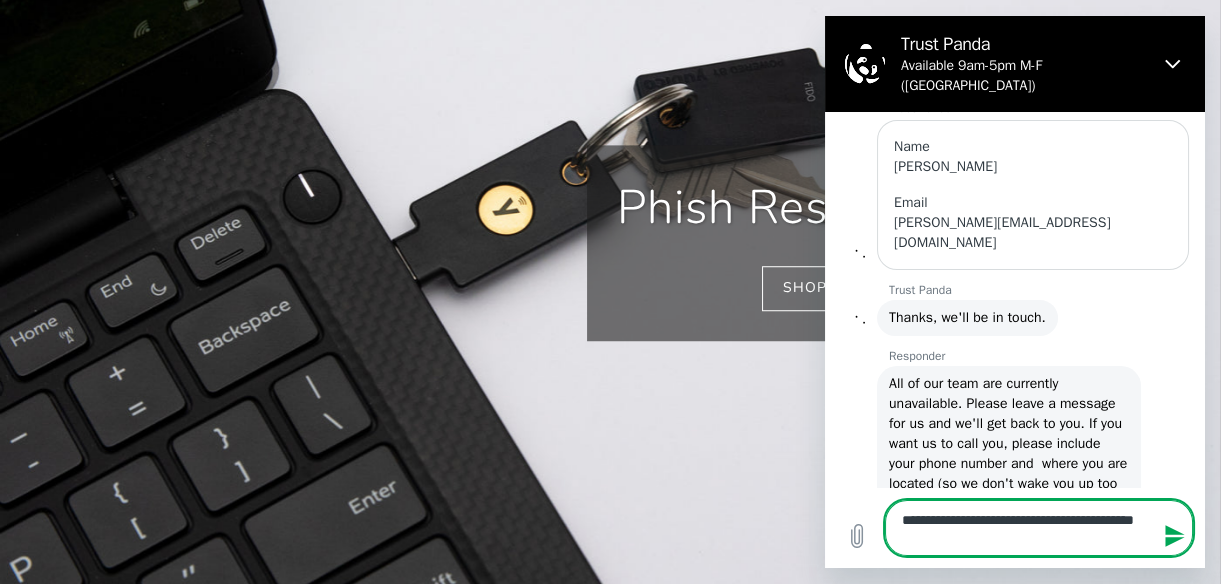 type on "**********" 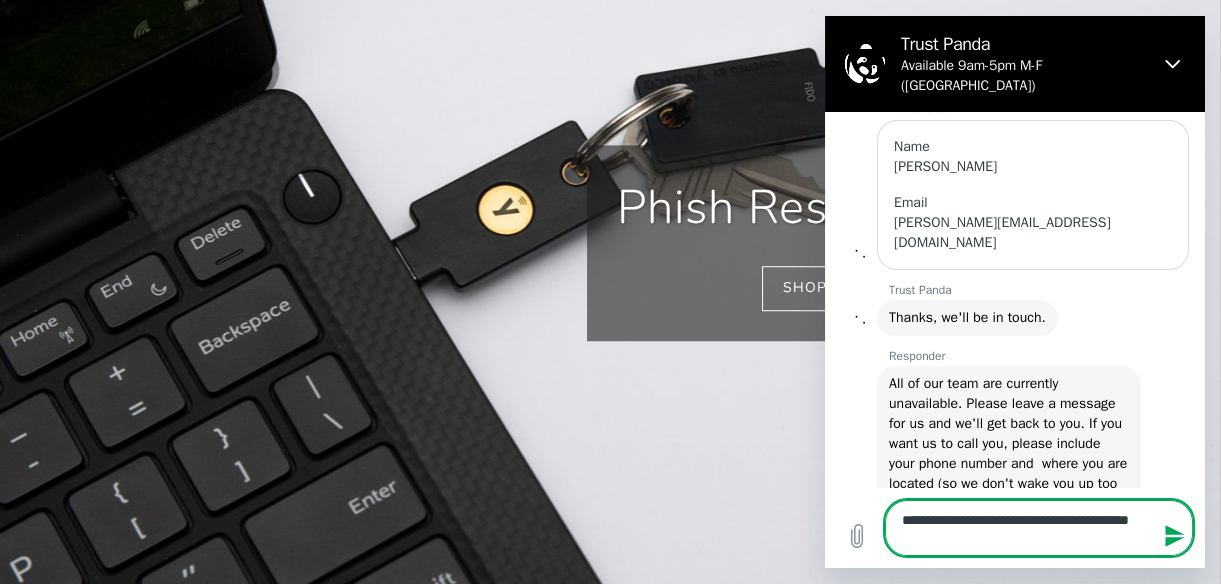 scroll, scrollTop: 0, scrollLeft: 1489, axis: horizontal 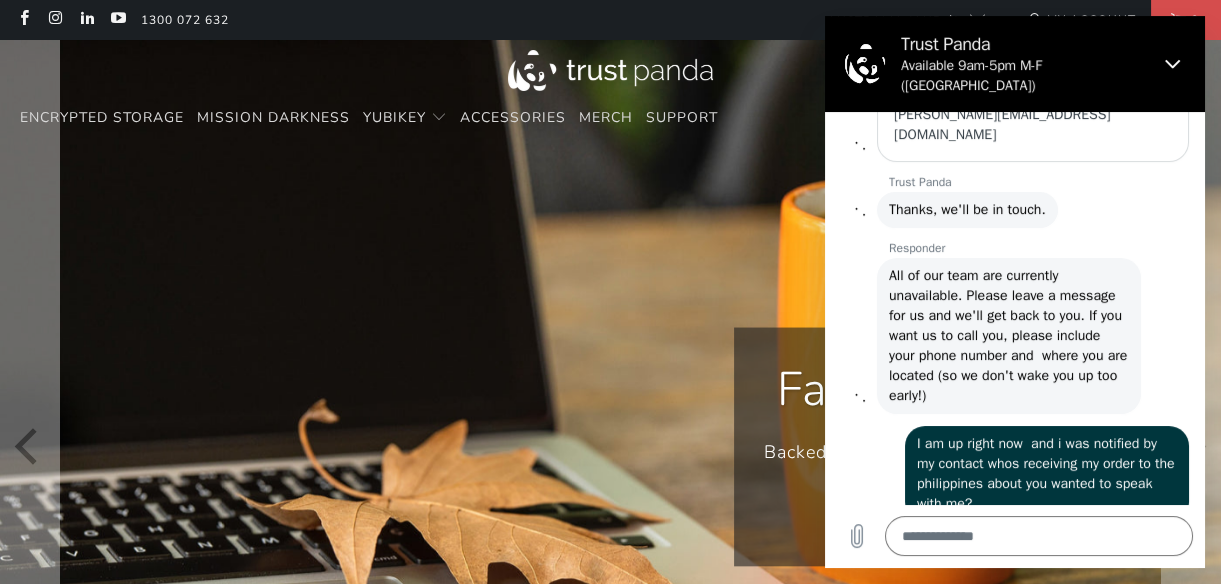 click at bounding box center [610, 447] 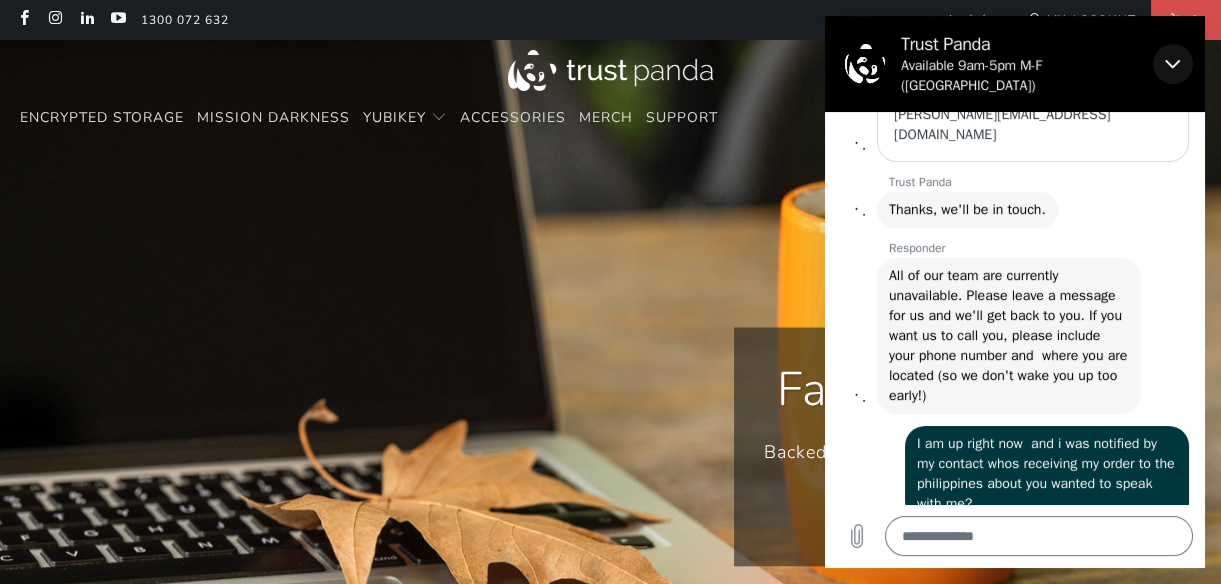 click at bounding box center [1173, 64] 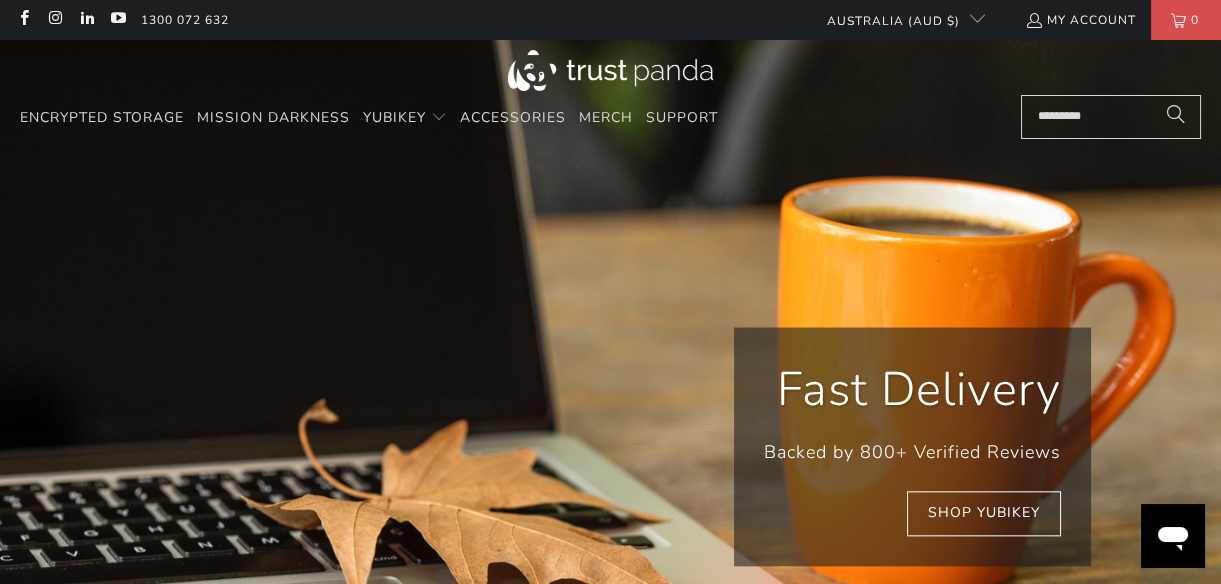 scroll, scrollTop: 0, scrollLeft: 3403, axis: horizontal 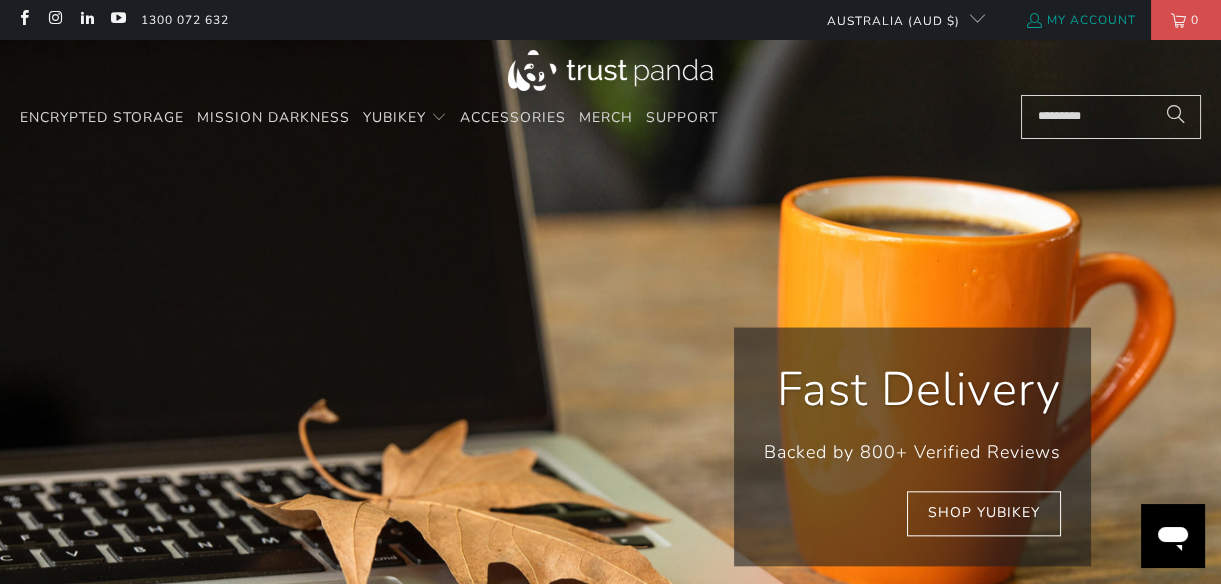 click on "My Account" at bounding box center [1080, 20] 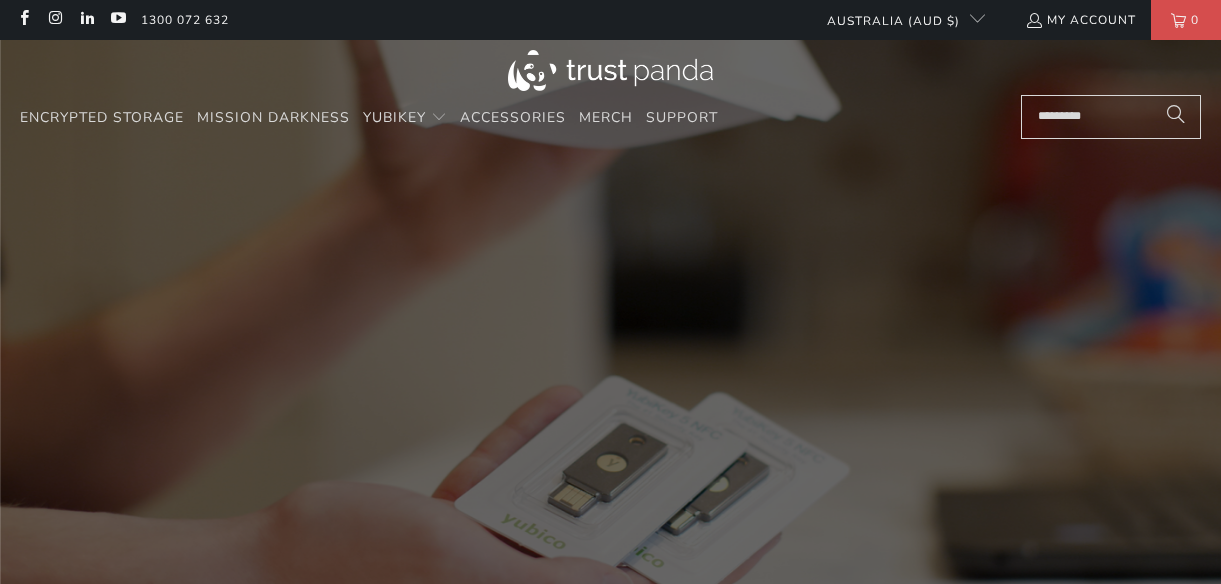 scroll, scrollTop: 0, scrollLeft: 0, axis: both 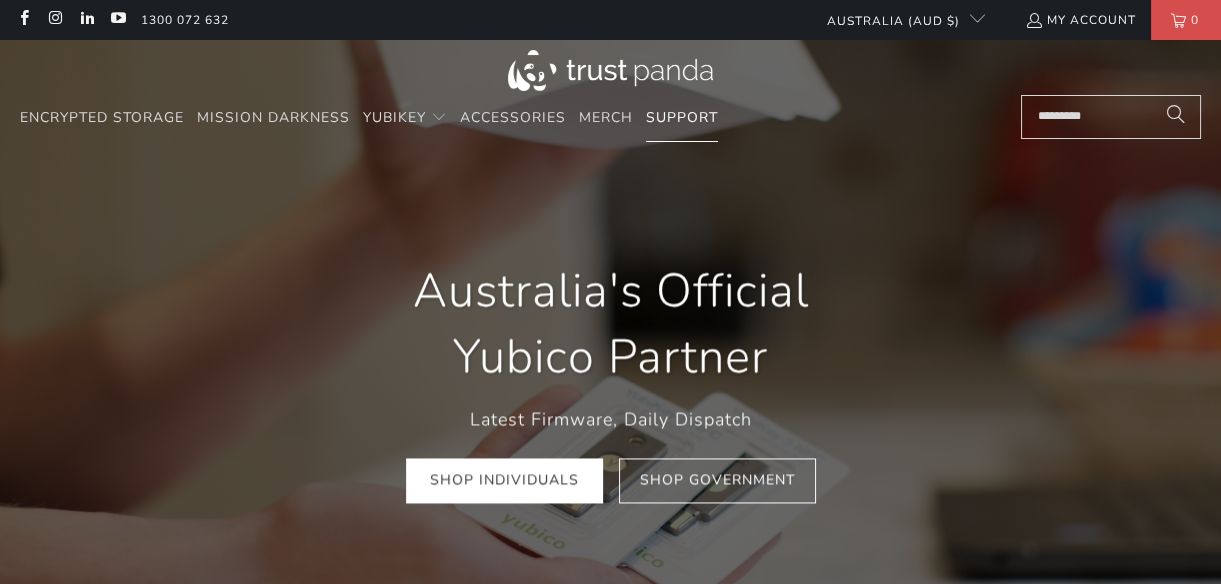 click on "Support" at bounding box center [682, 117] 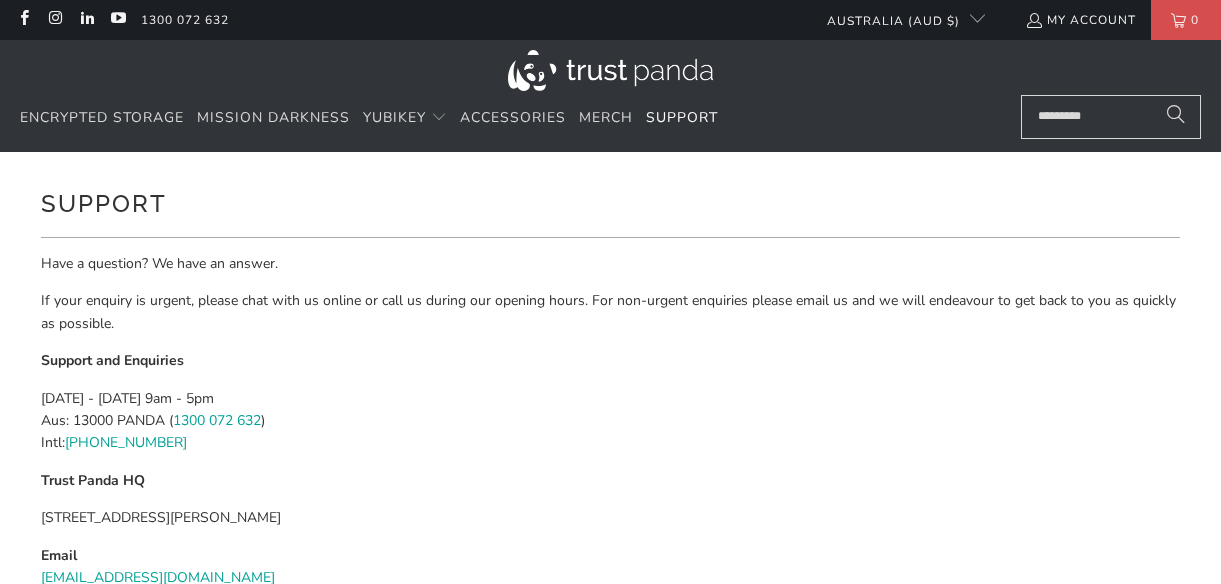 scroll, scrollTop: 272, scrollLeft: 0, axis: vertical 